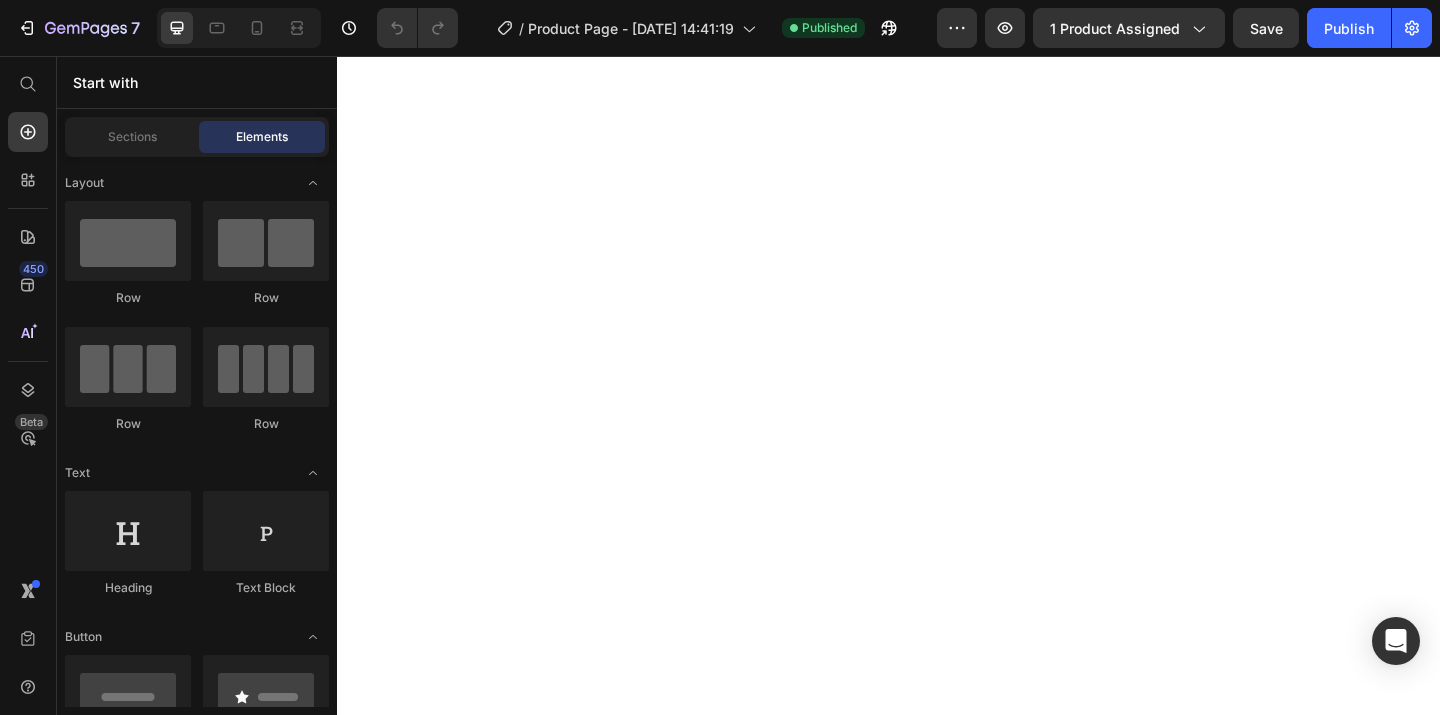 scroll, scrollTop: 0, scrollLeft: 0, axis: both 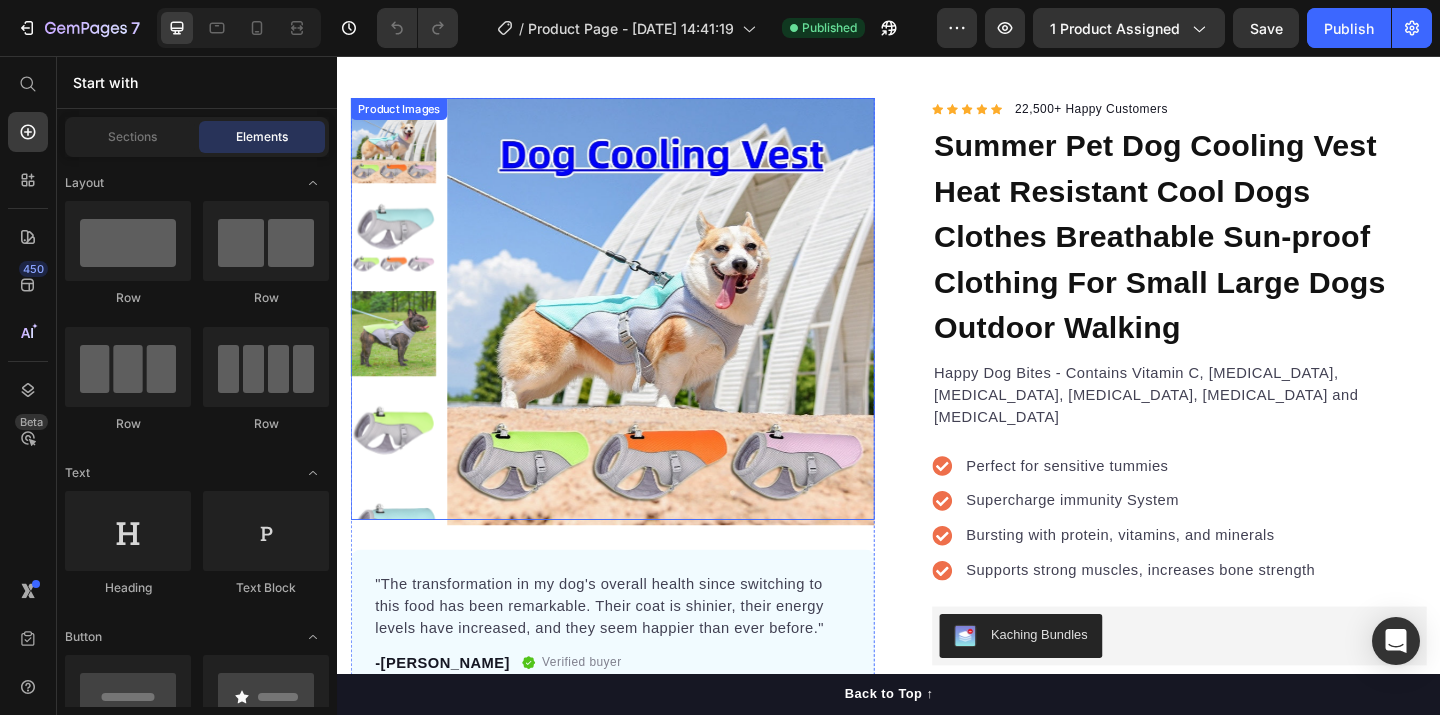 click at bounding box center (398, 463) 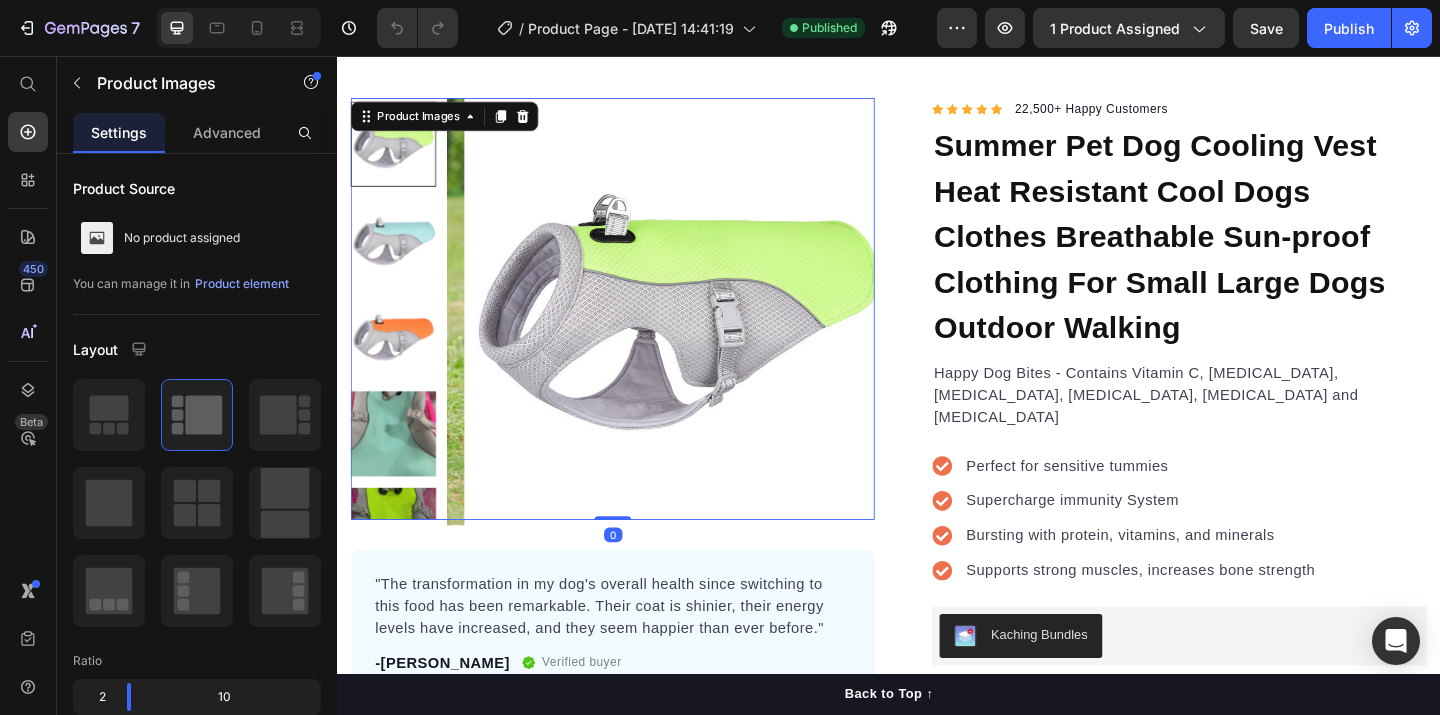 click at bounding box center (398, 467) 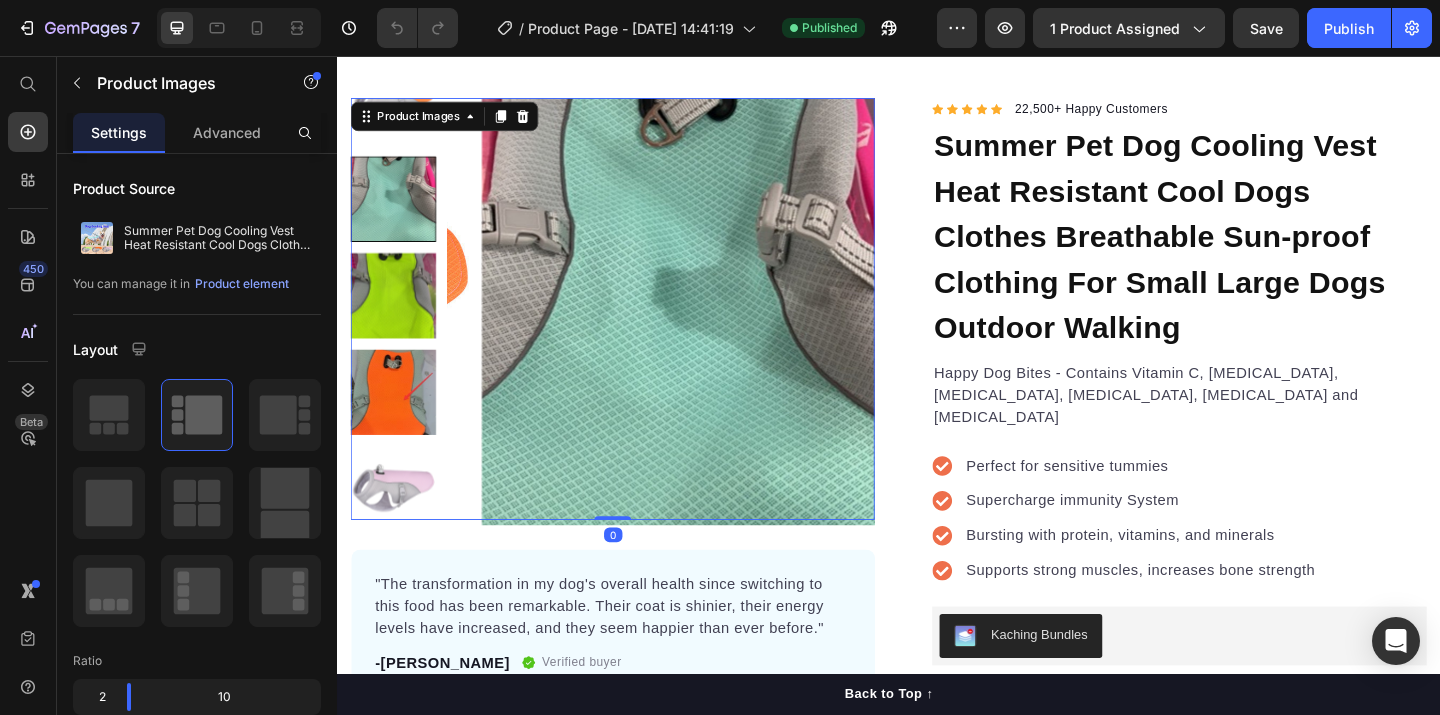 click at bounding box center [398, 526] 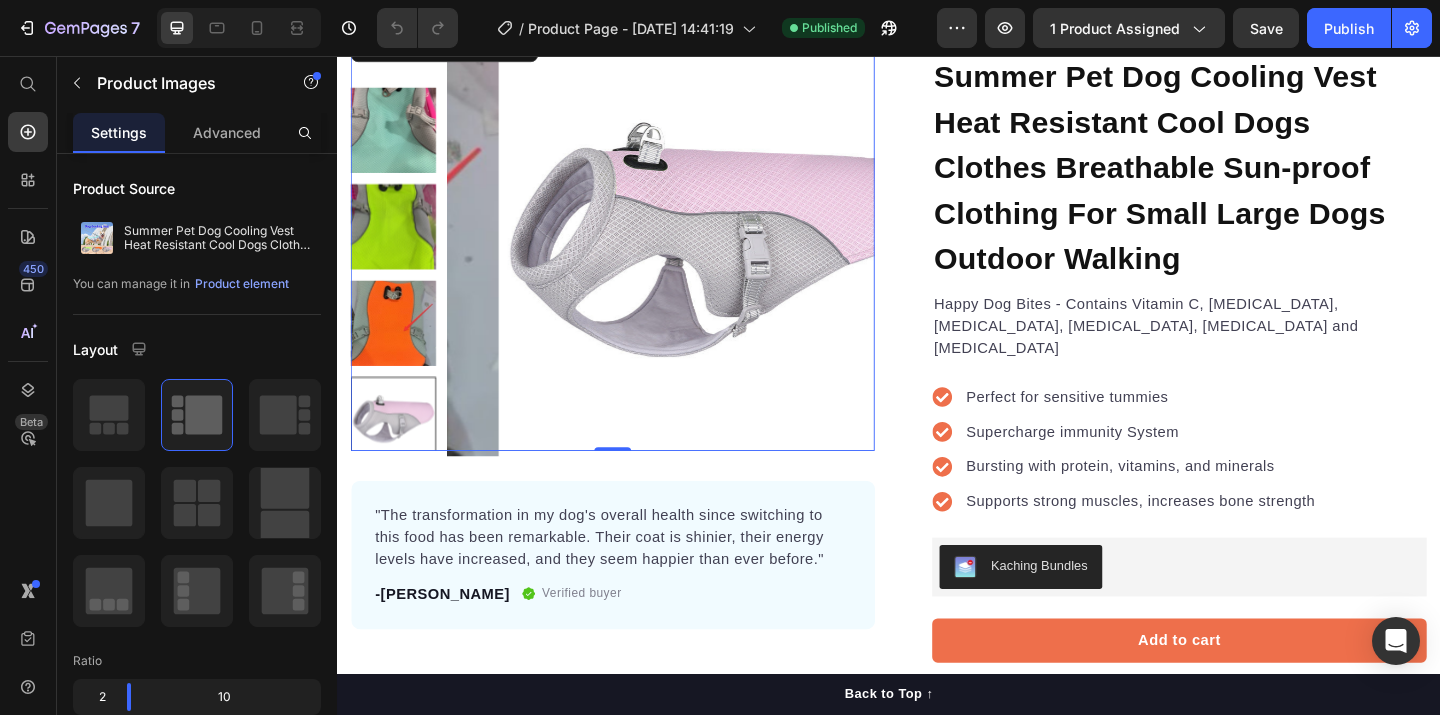 scroll, scrollTop: 199, scrollLeft: 0, axis: vertical 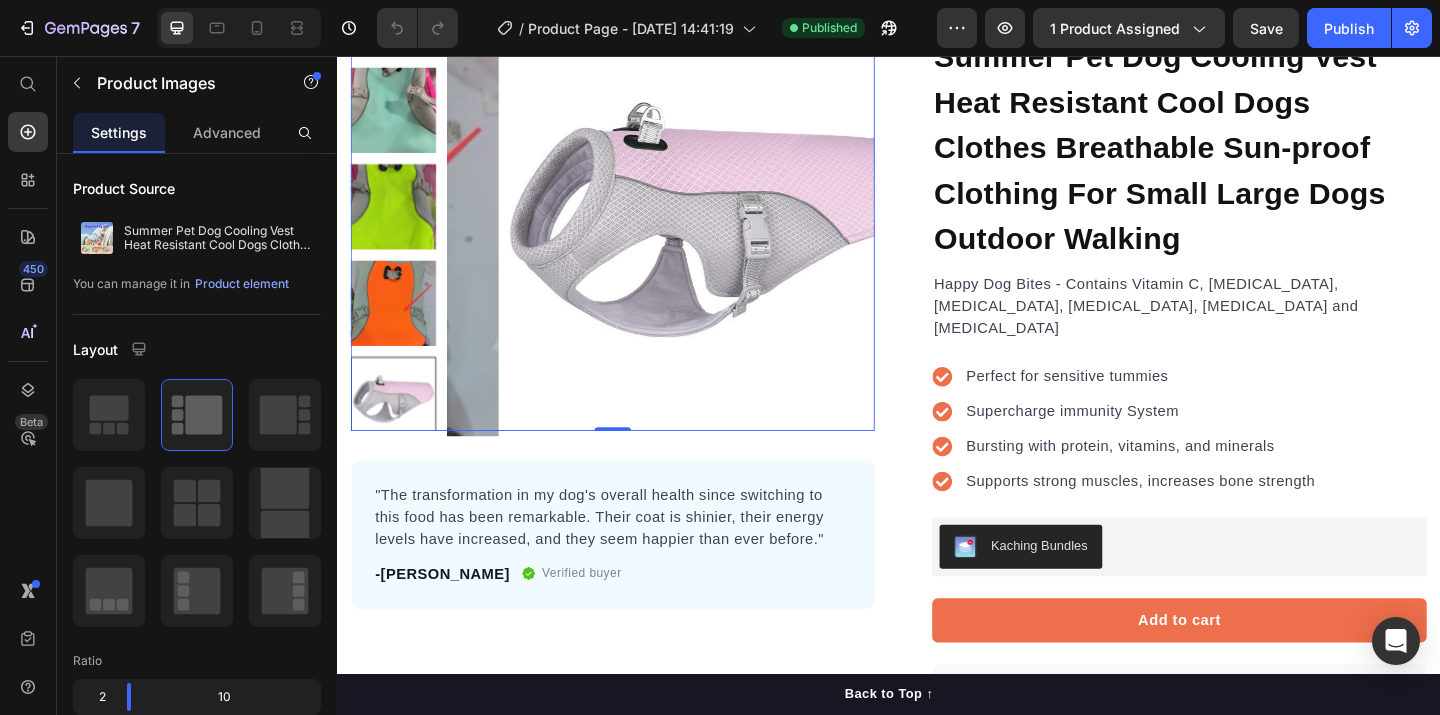 click at bounding box center [398, 429] 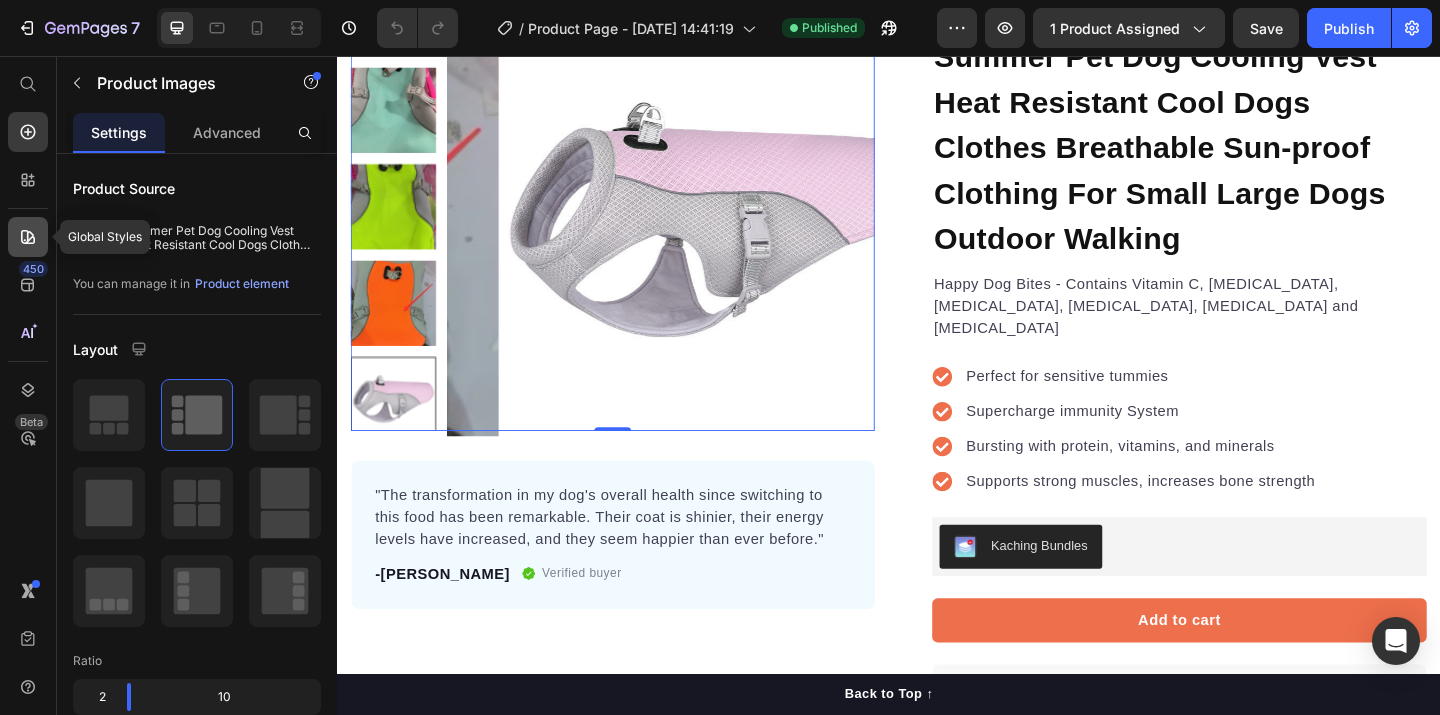 click 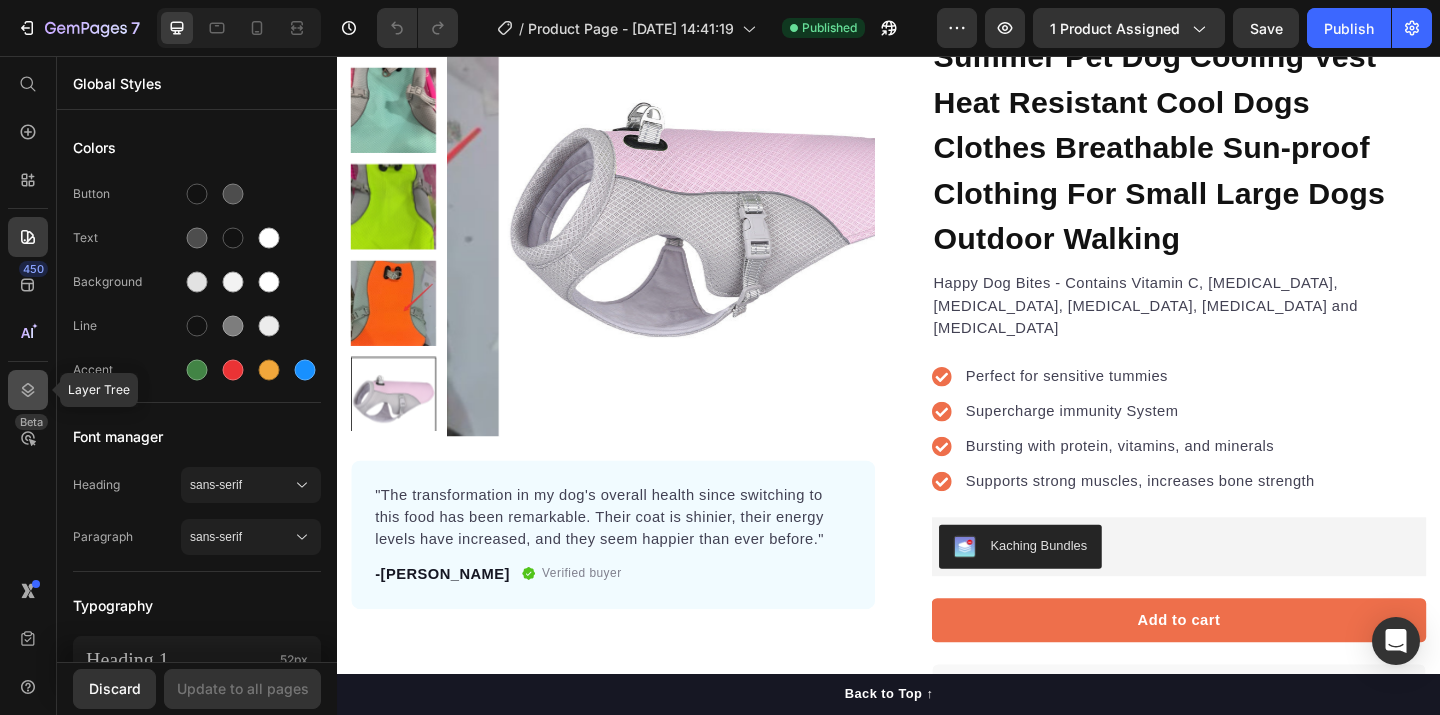 click 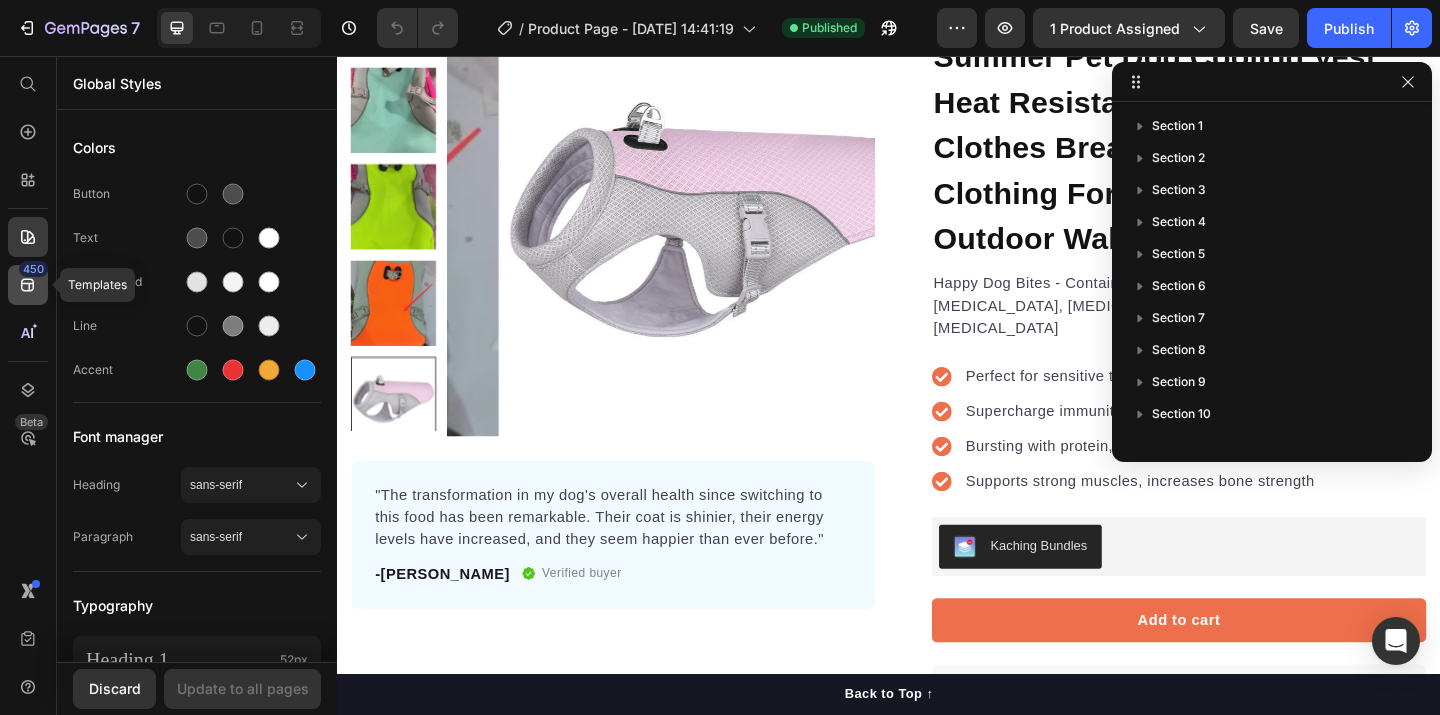 click on "450" 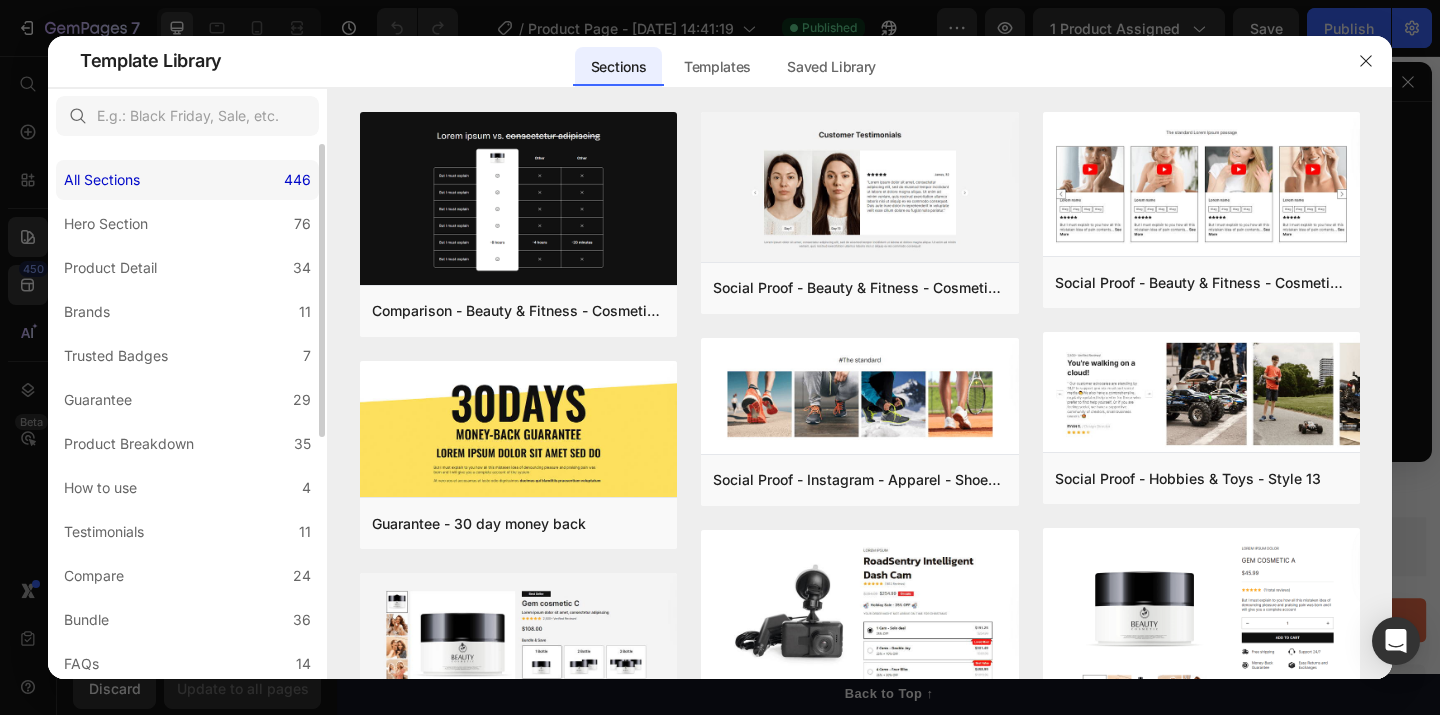 click on "All Sections 446" 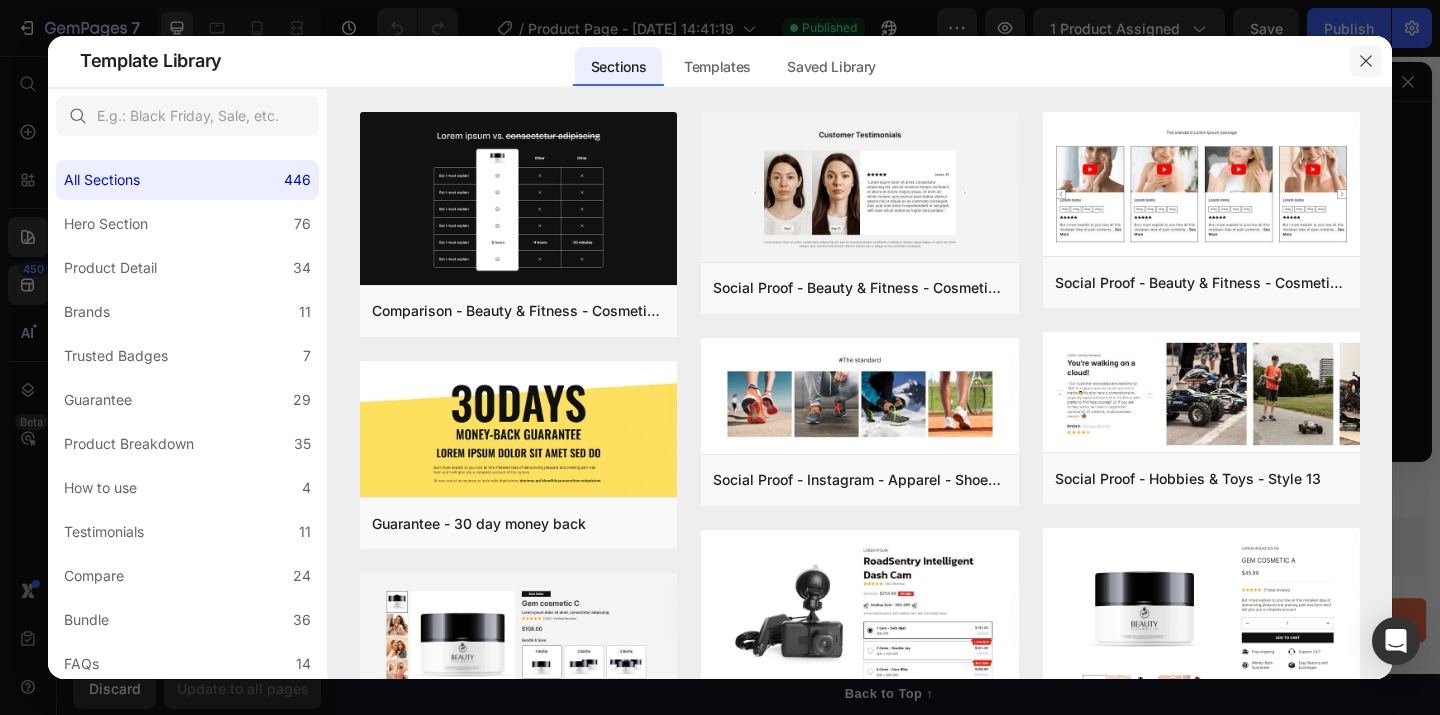 click 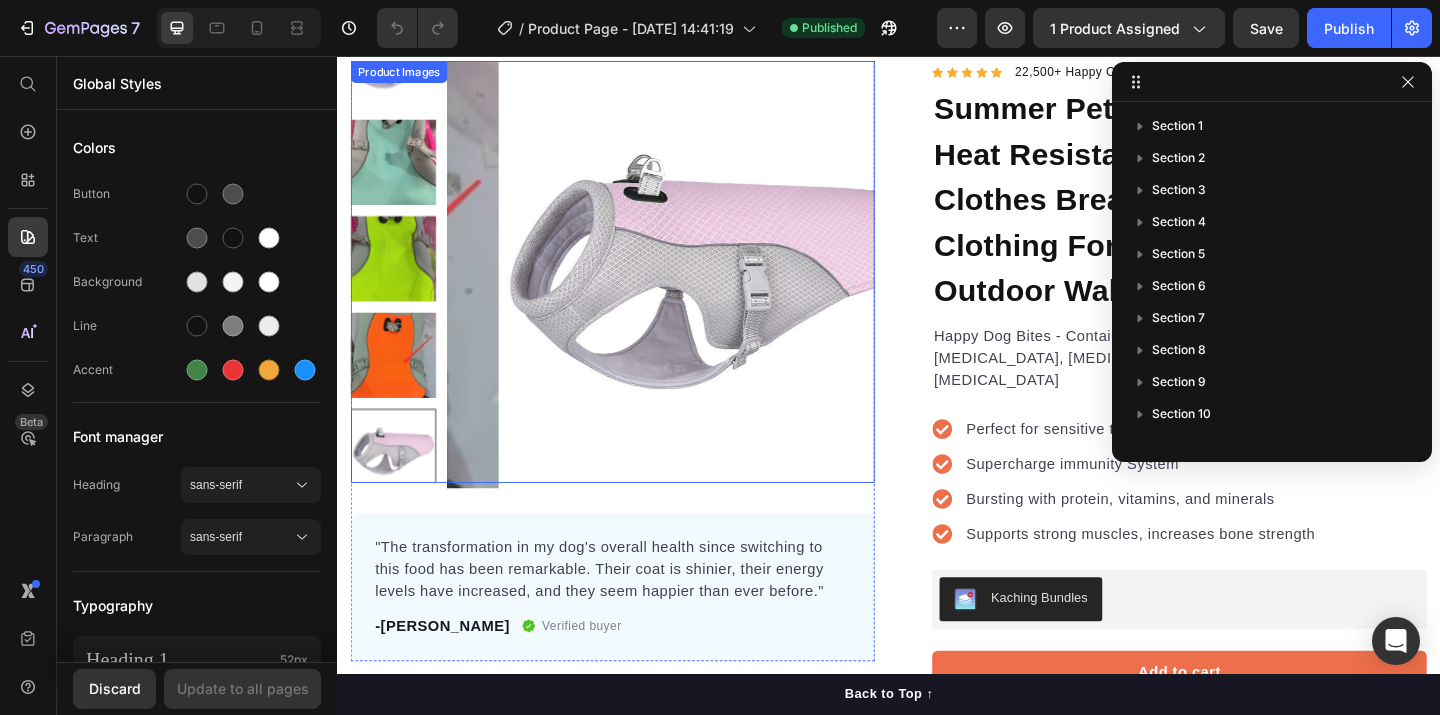 scroll, scrollTop: 132, scrollLeft: 0, axis: vertical 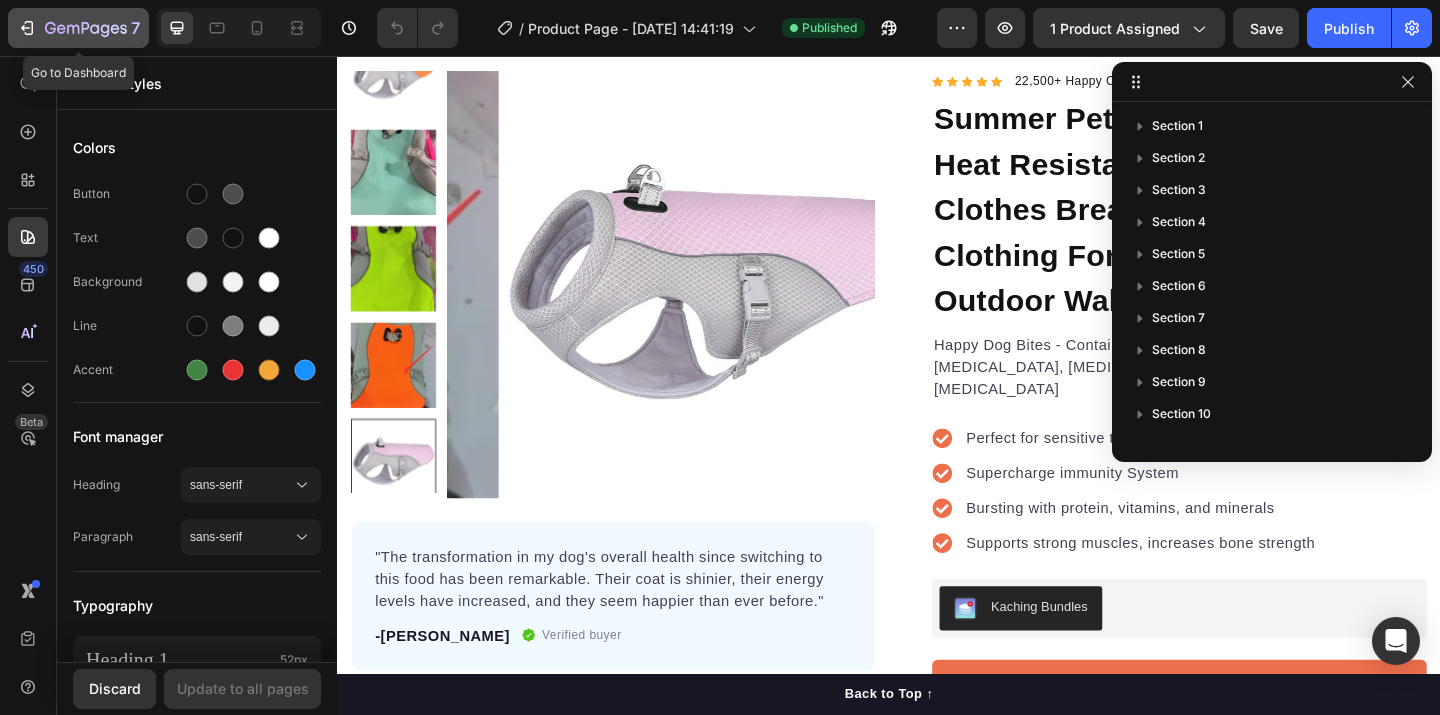 click 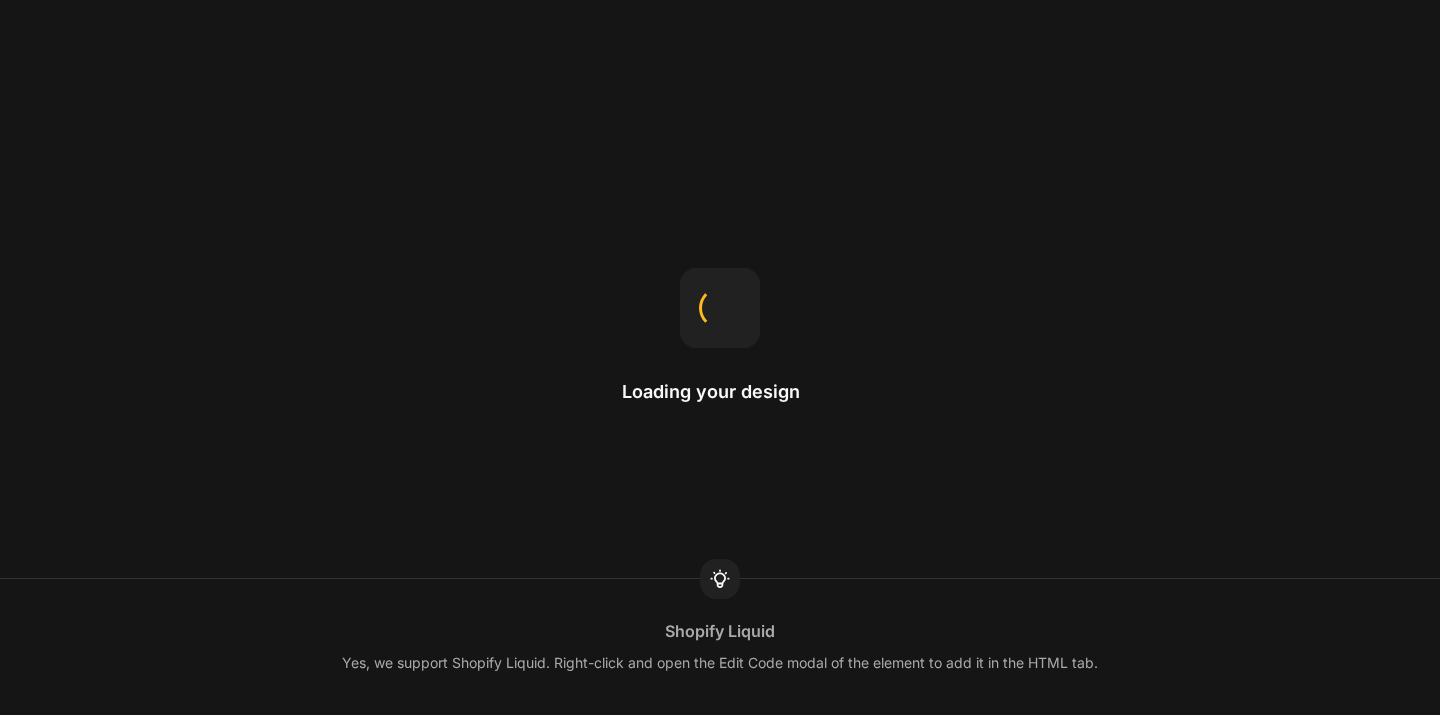 scroll, scrollTop: 0, scrollLeft: 0, axis: both 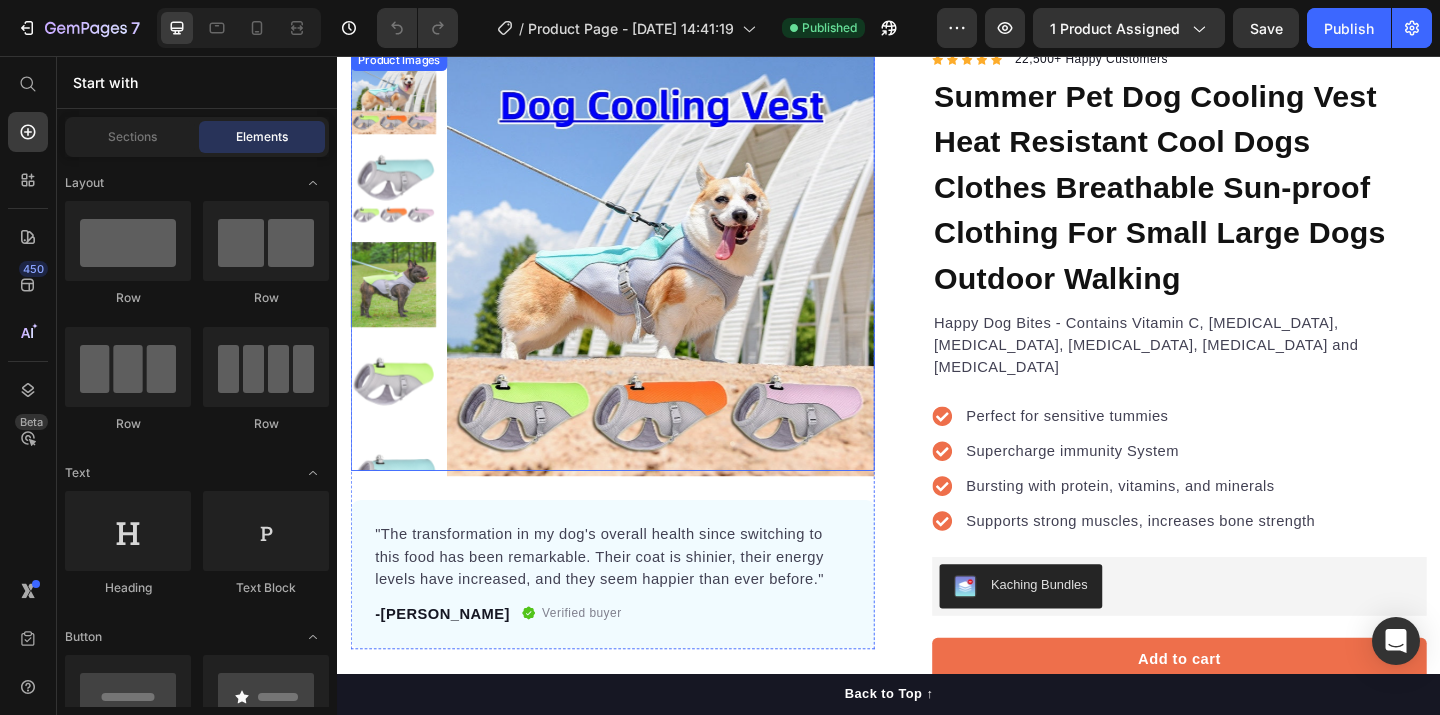 click at bounding box center [689, 280] 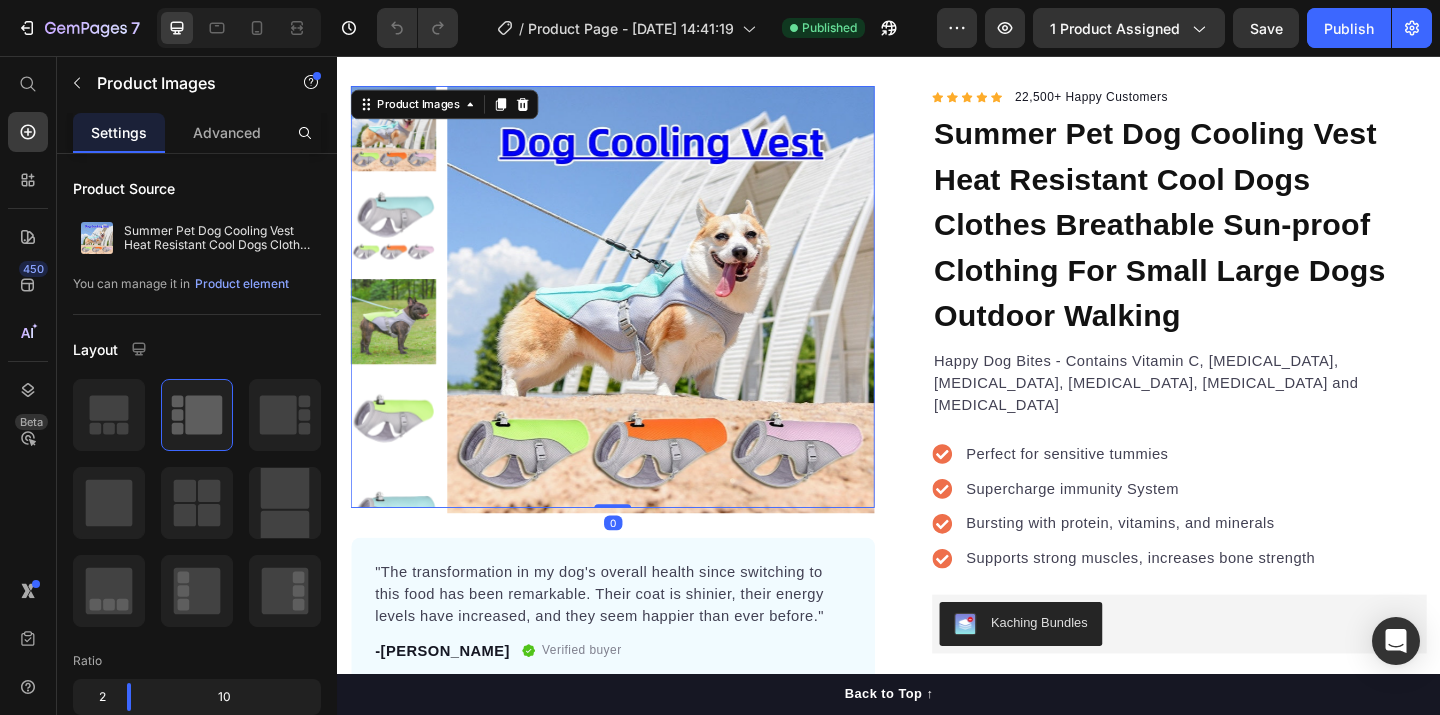 scroll, scrollTop: 113, scrollLeft: 0, axis: vertical 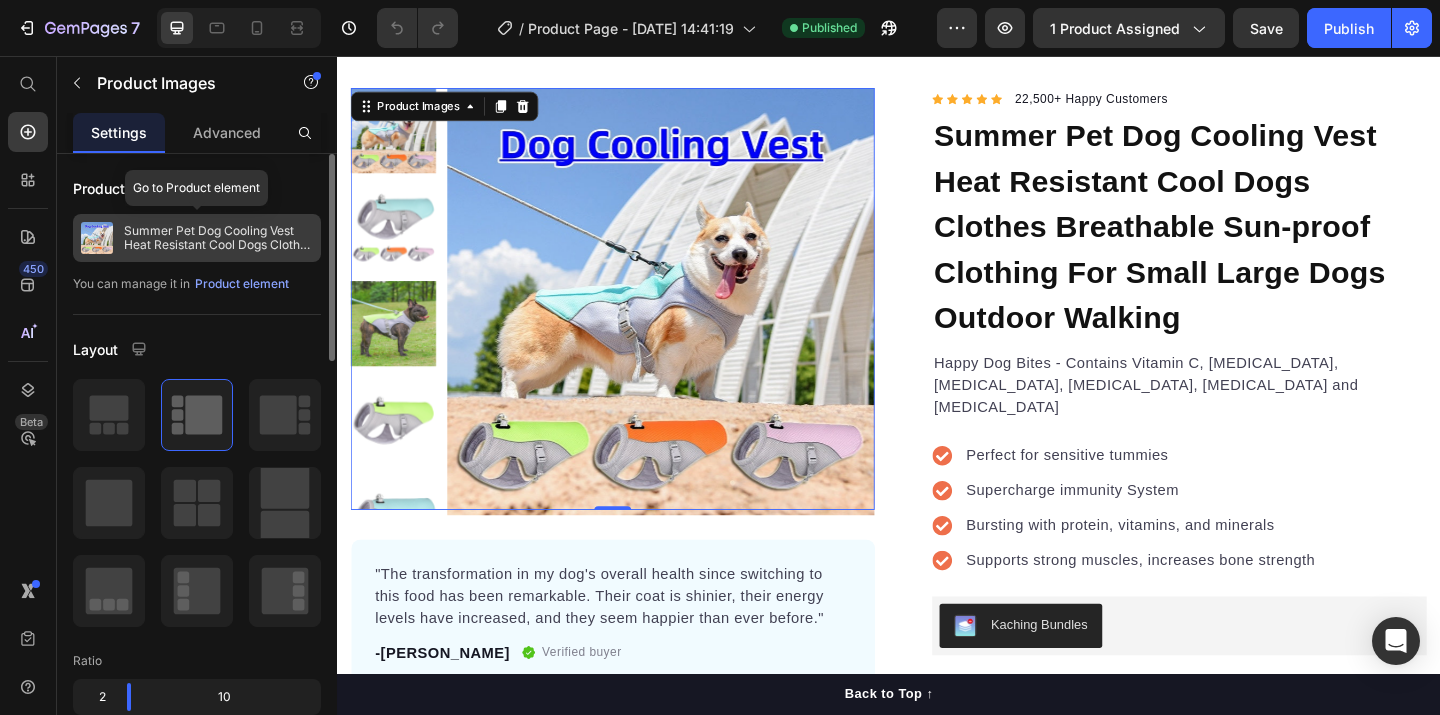 click on "Summer Pet Dog Cooling Vest Heat Resistant Cool Dogs Clothes Breathable Sun-proof Clothing For Small Large Dogs Outdoor Walking" at bounding box center [218, 238] 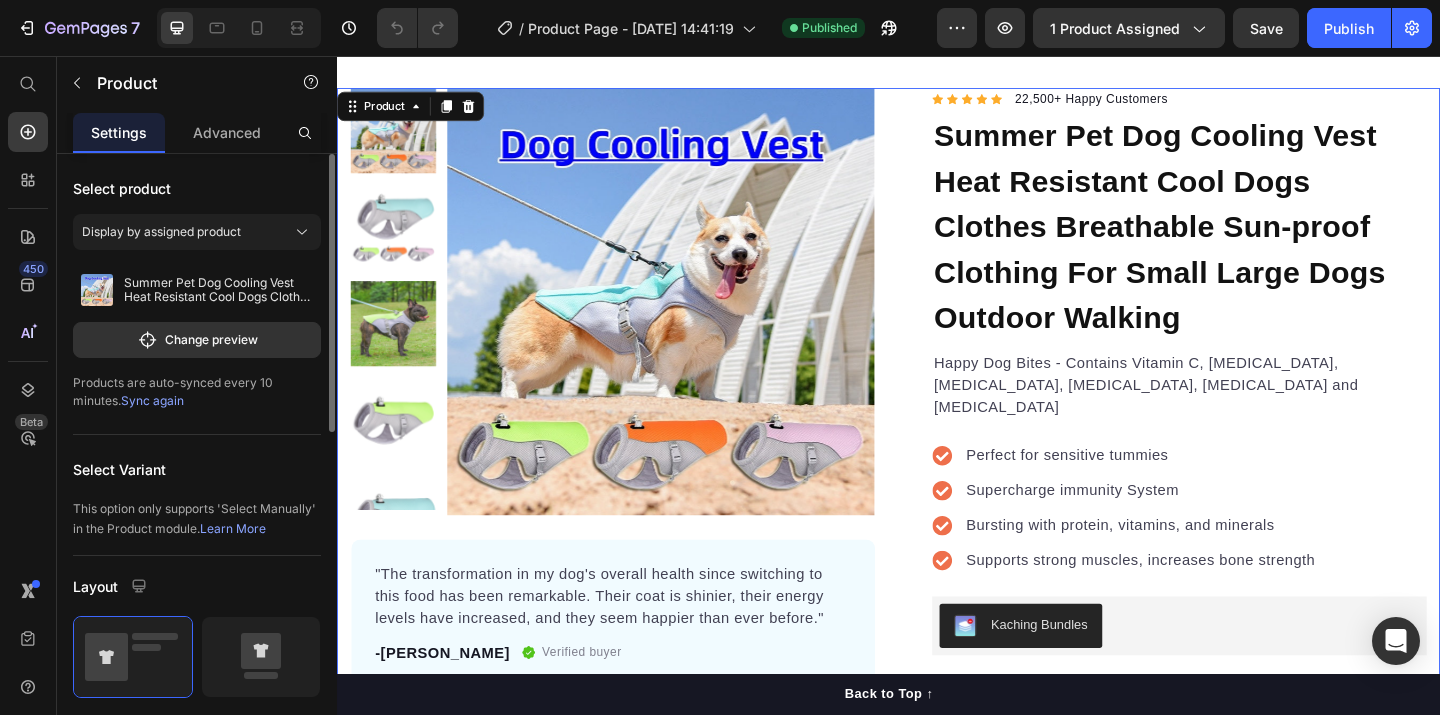 click on "Sync again" at bounding box center [152, 400] 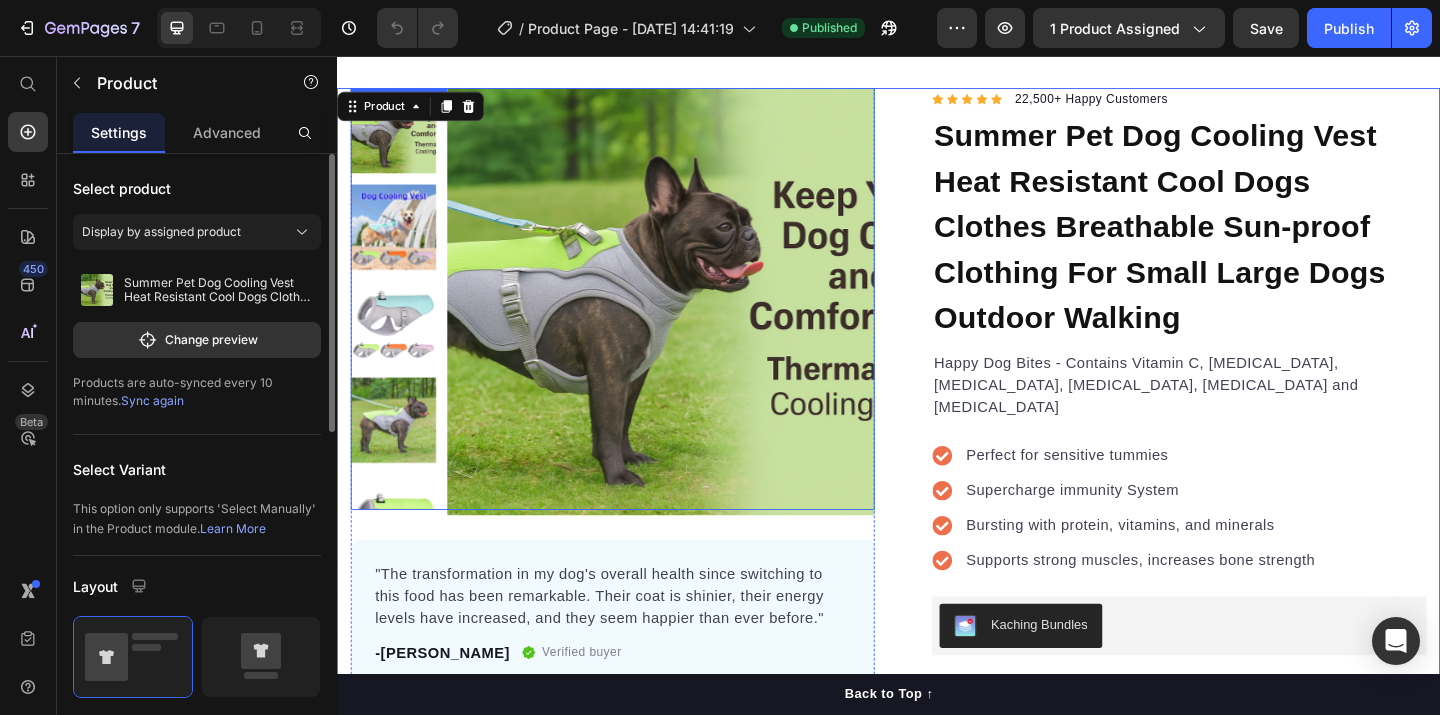 click at bounding box center (398, 137) 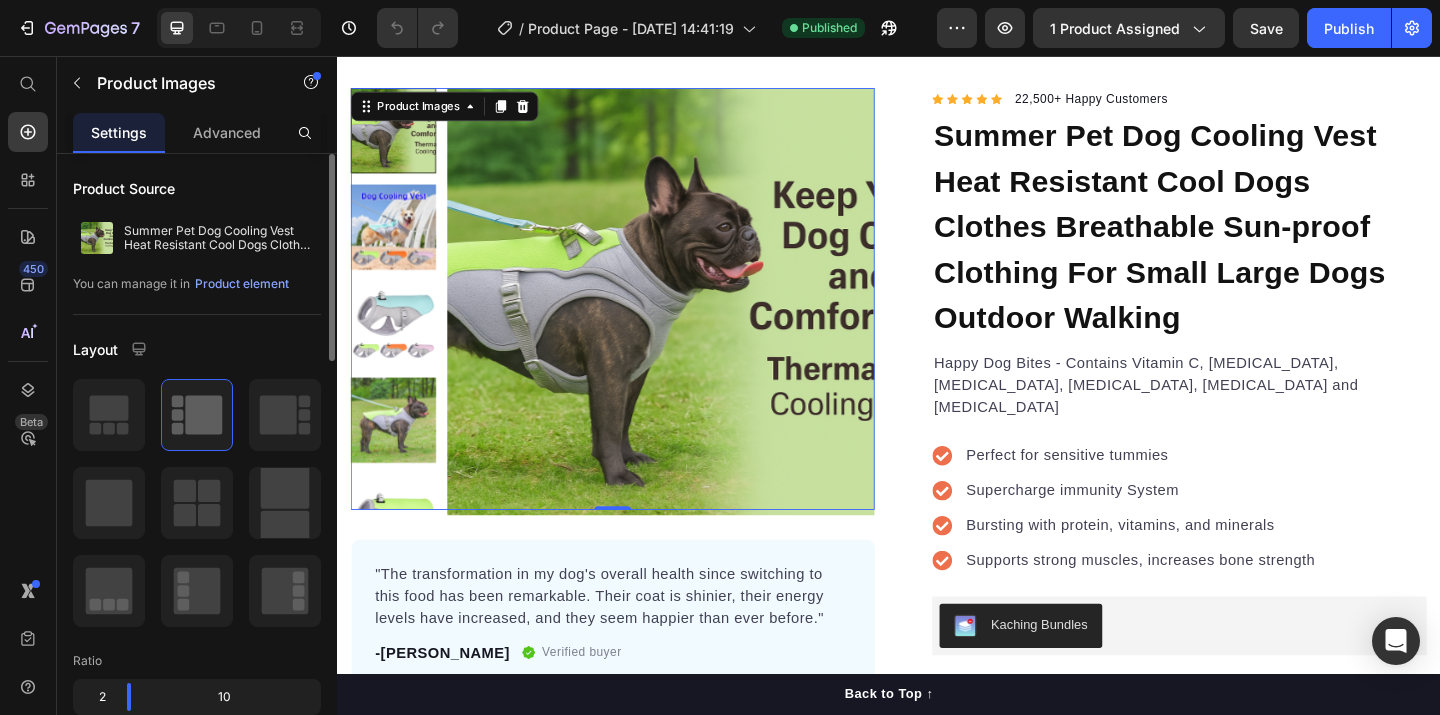 click at bounding box center [689, 323] 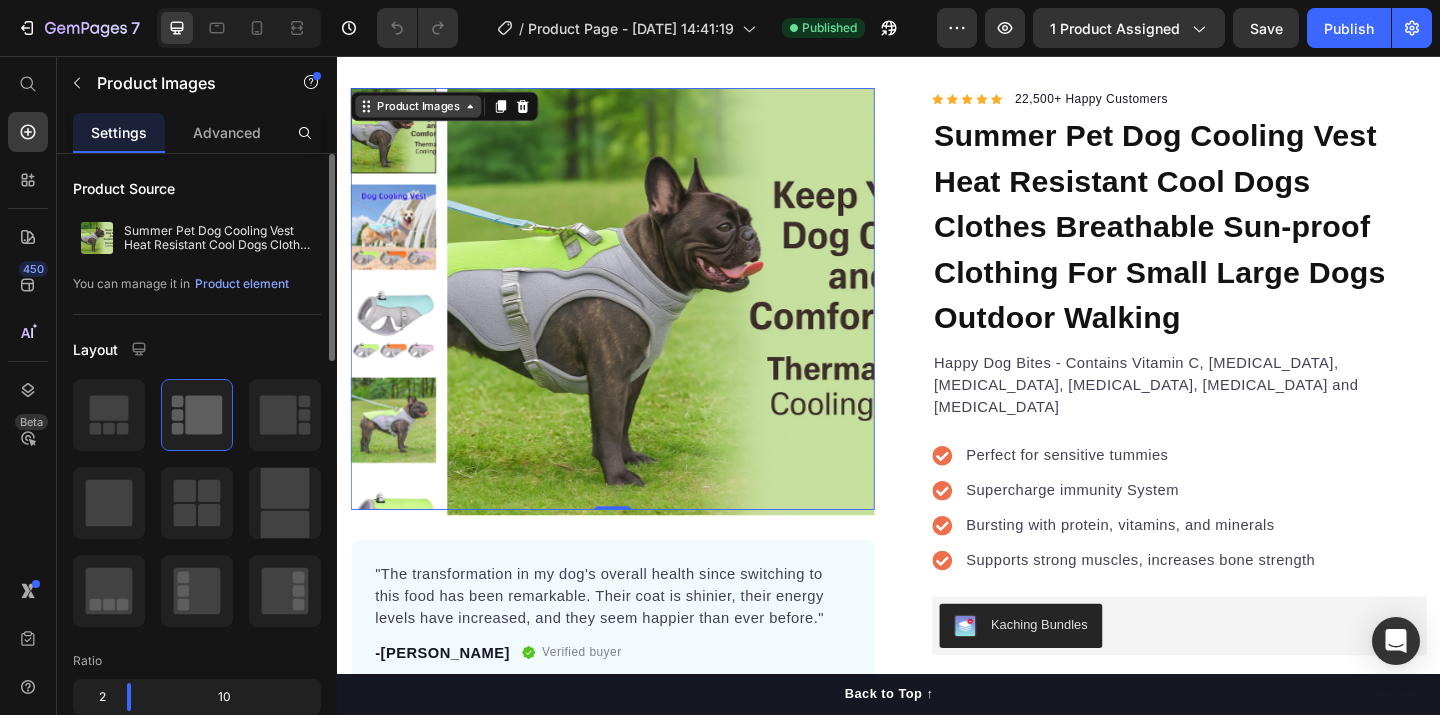 click 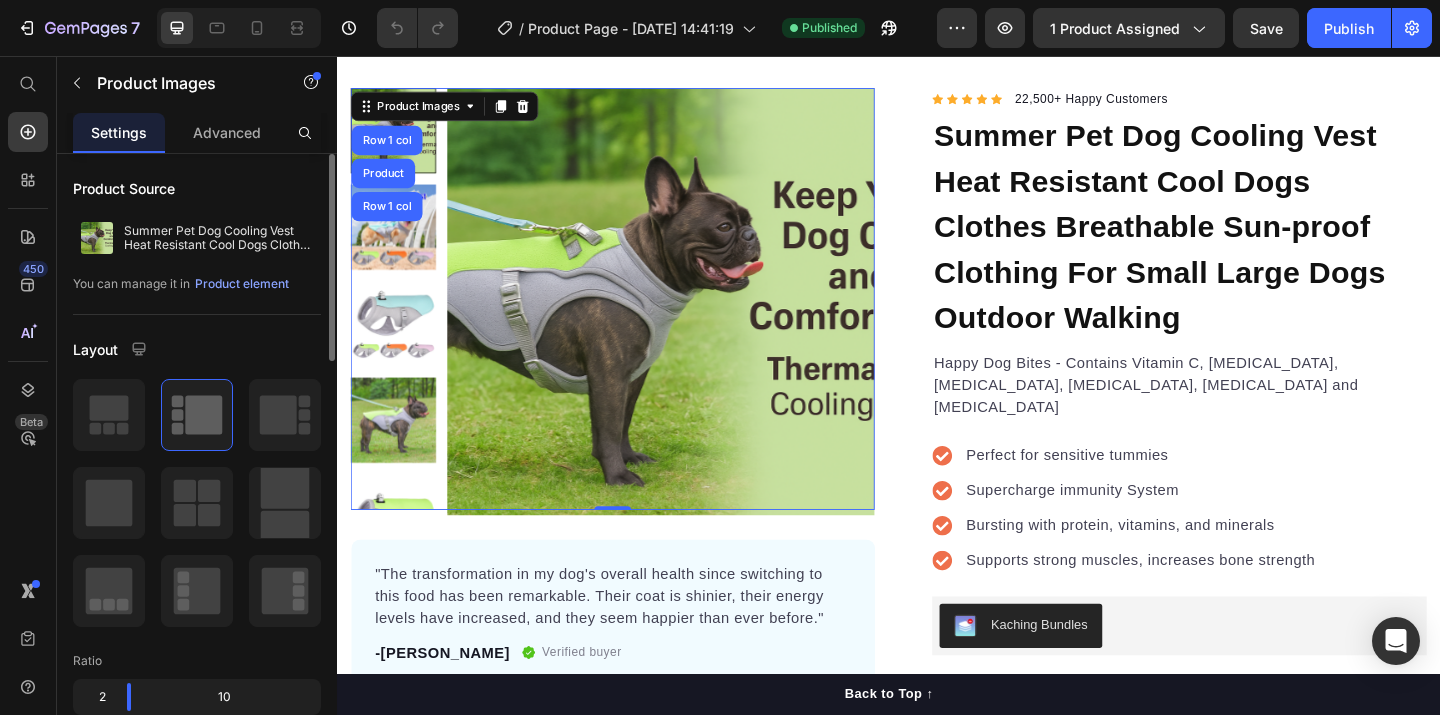 click at bounding box center (689, 323) 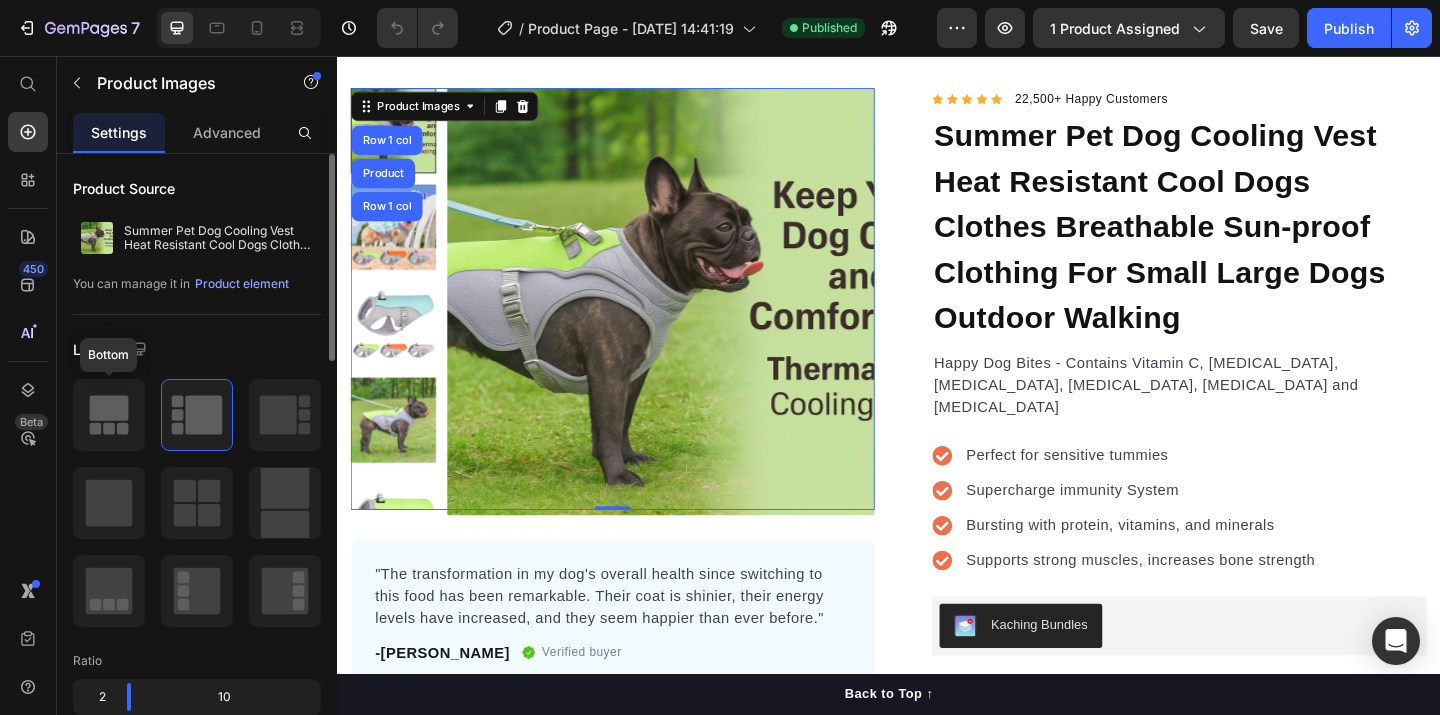 click 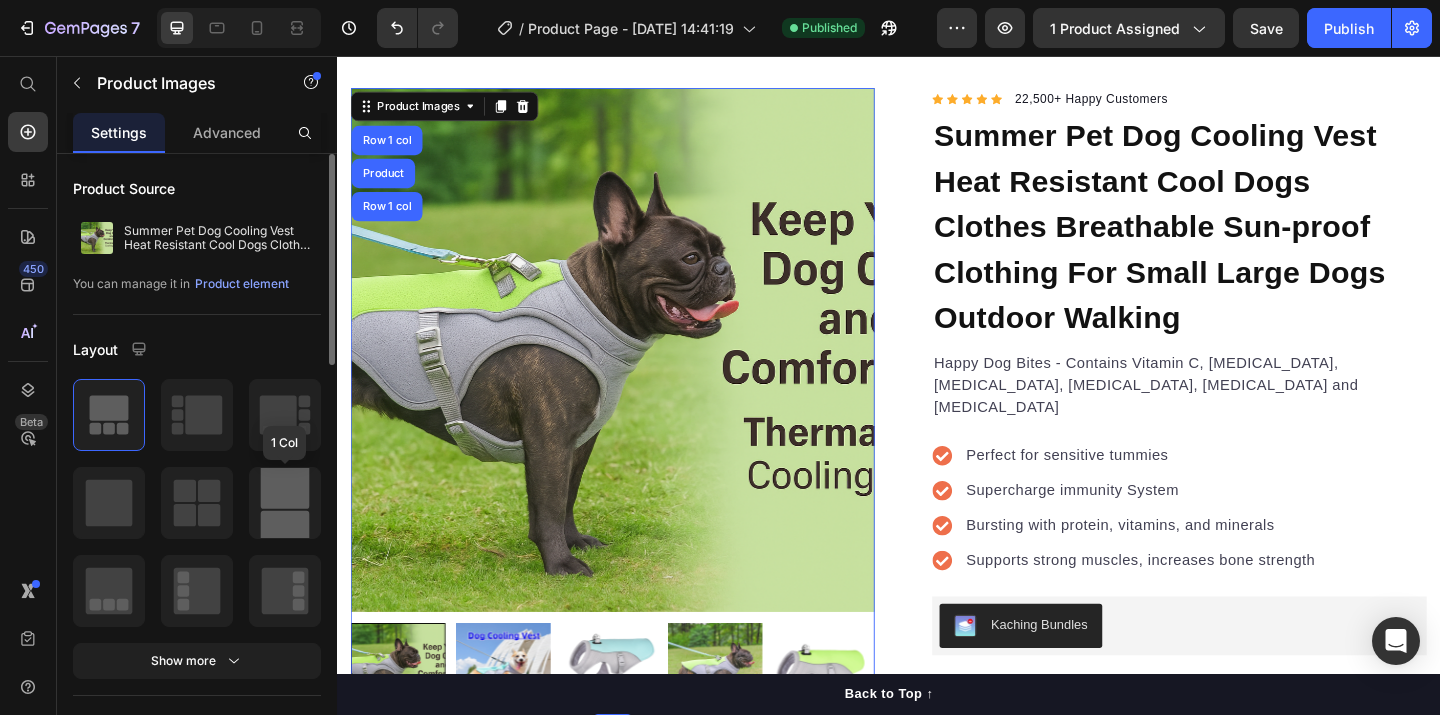click 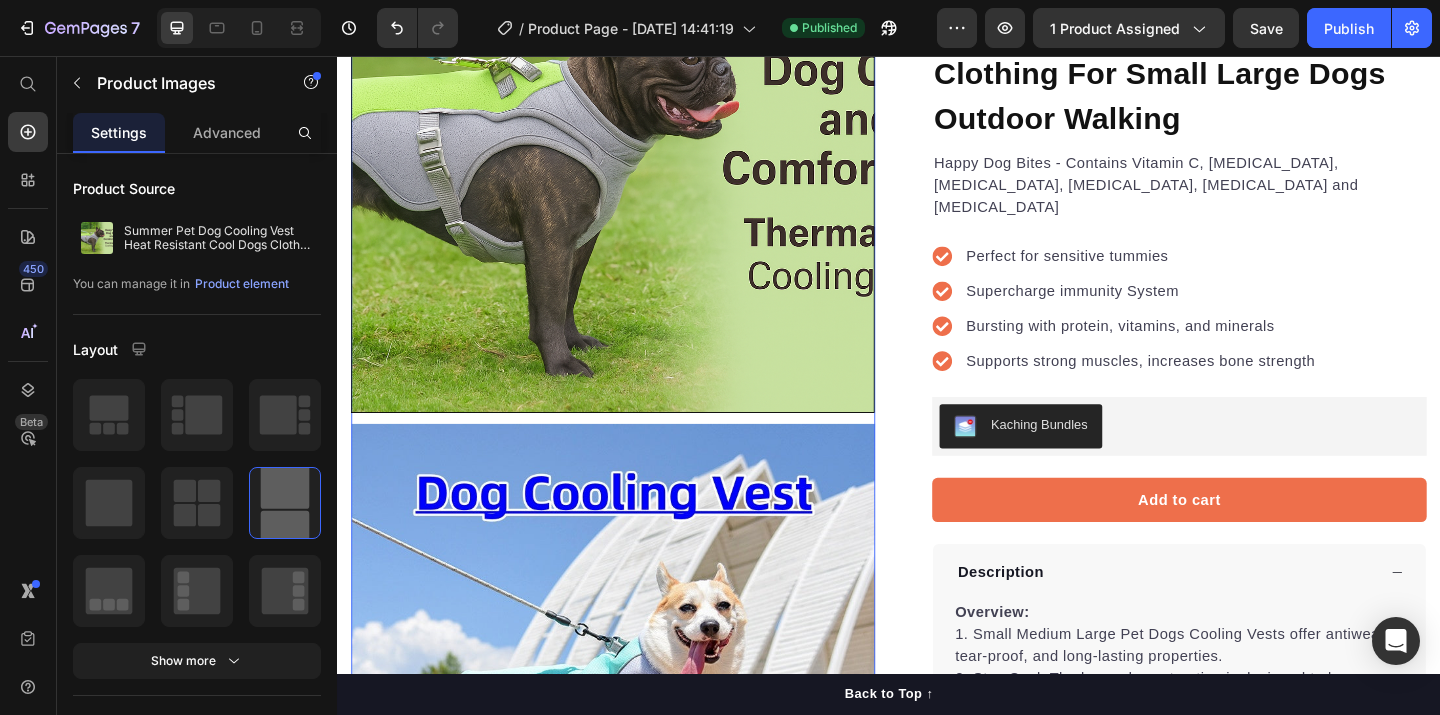 scroll, scrollTop: 331, scrollLeft: 0, axis: vertical 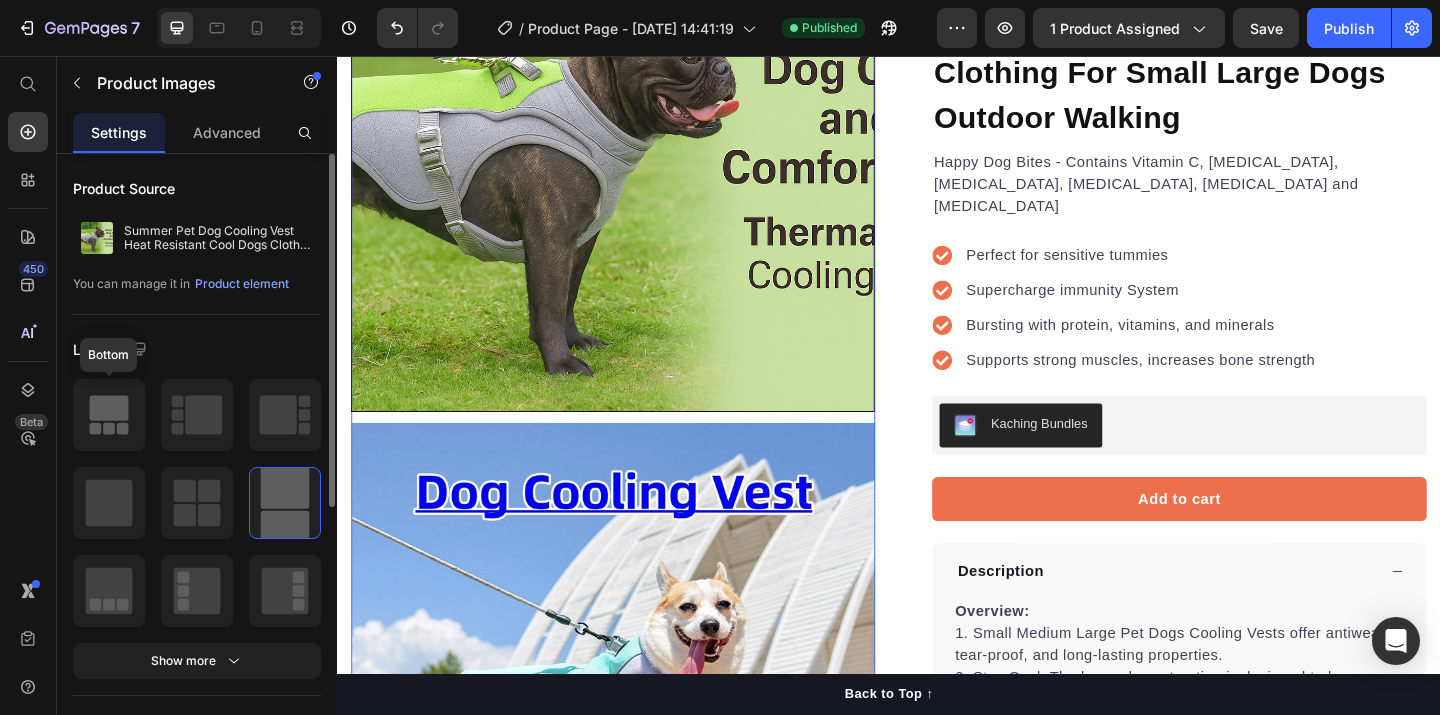 click 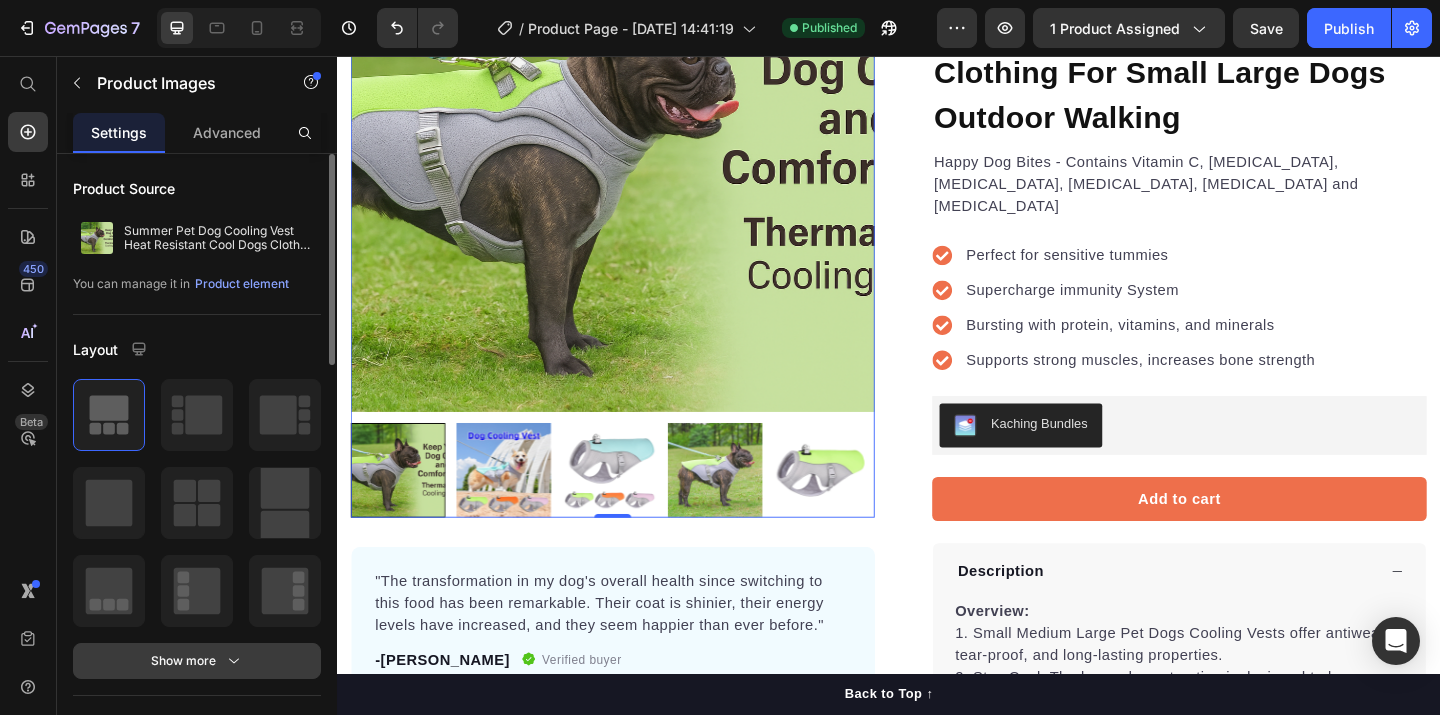 click on "Show more" at bounding box center (197, 661) 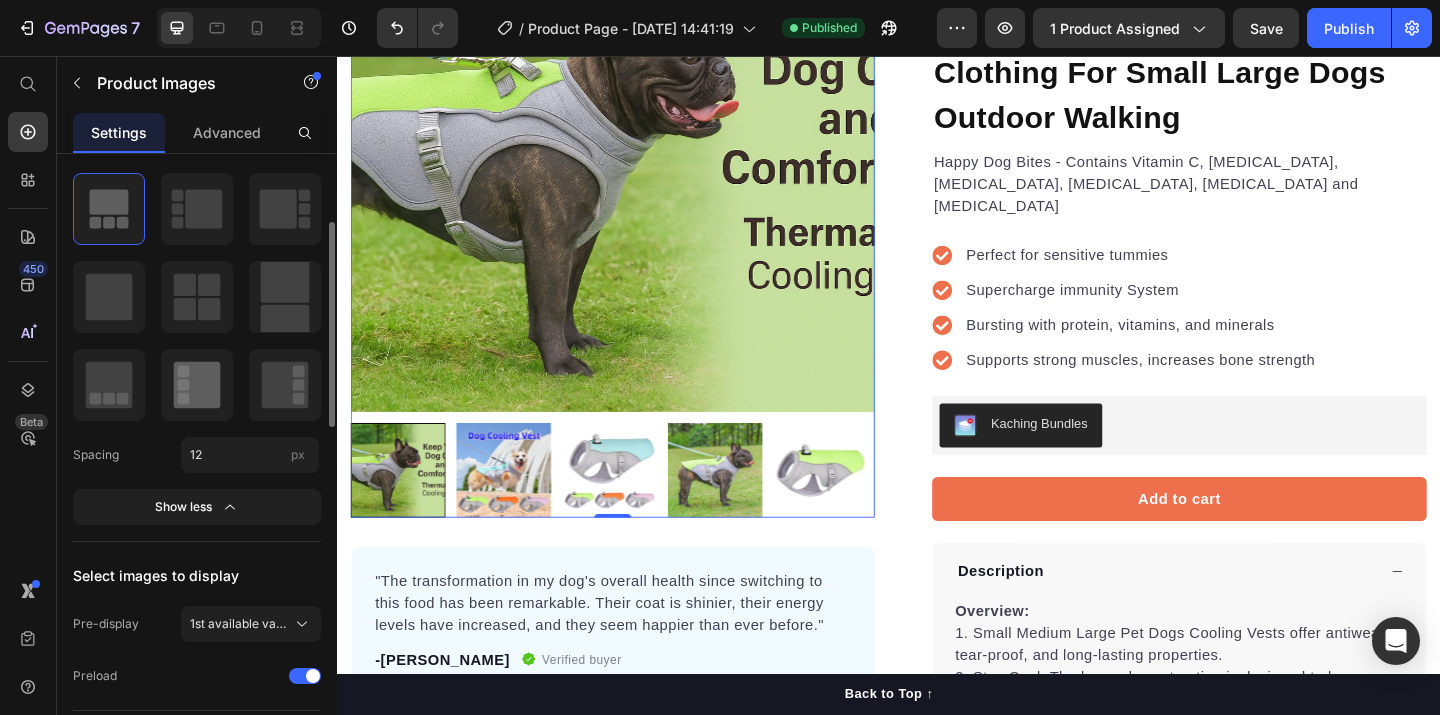scroll, scrollTop: 224, scrollLeft: 0, axis: vertical 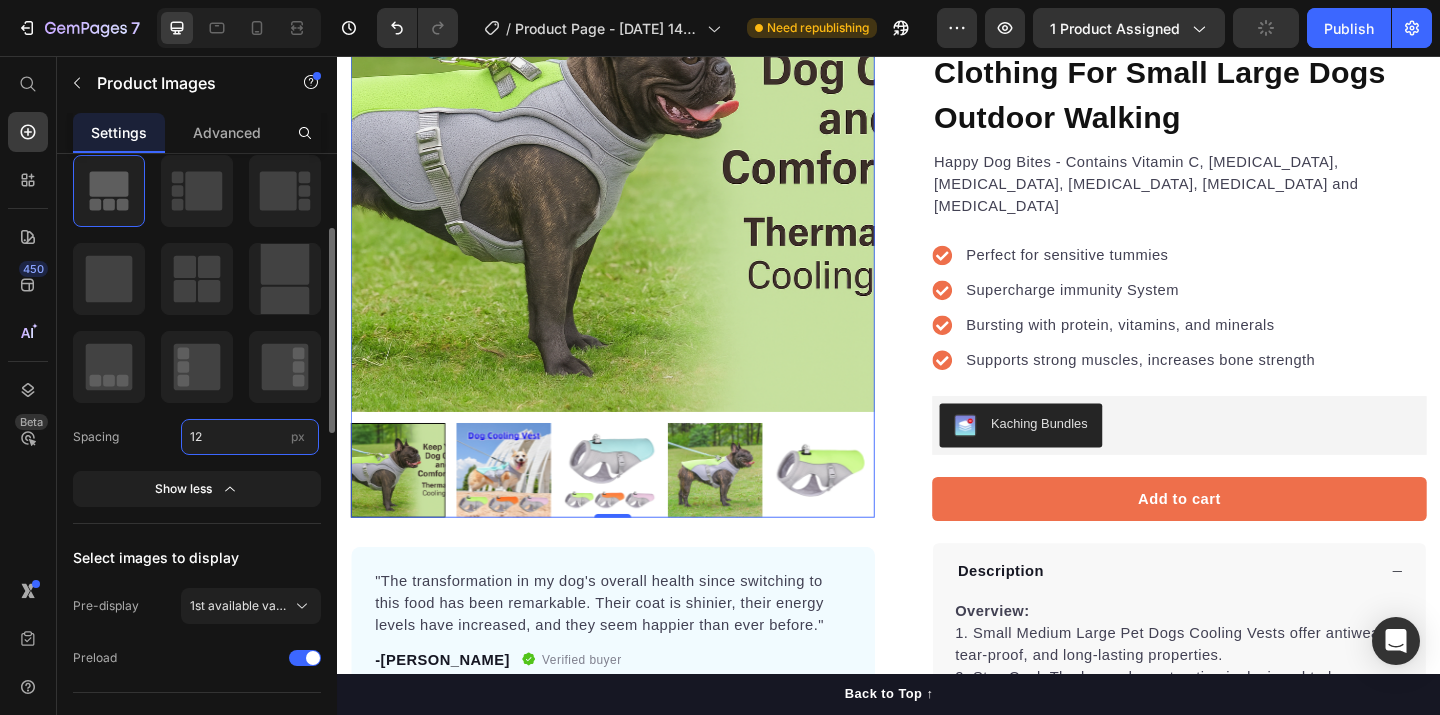 click on "12" at bounding box center [250, 437] 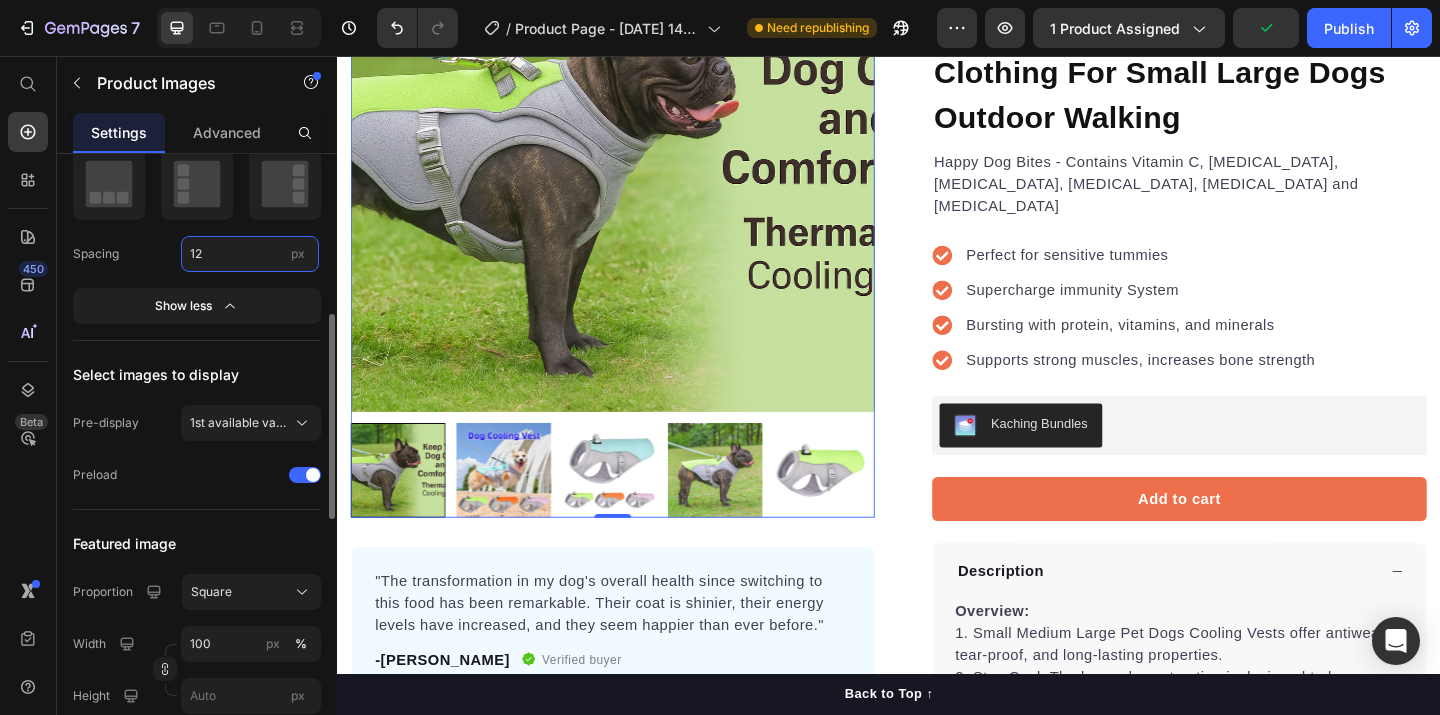 scroll, scrollTop: 427, scrollLeft: 0, axis: vertical 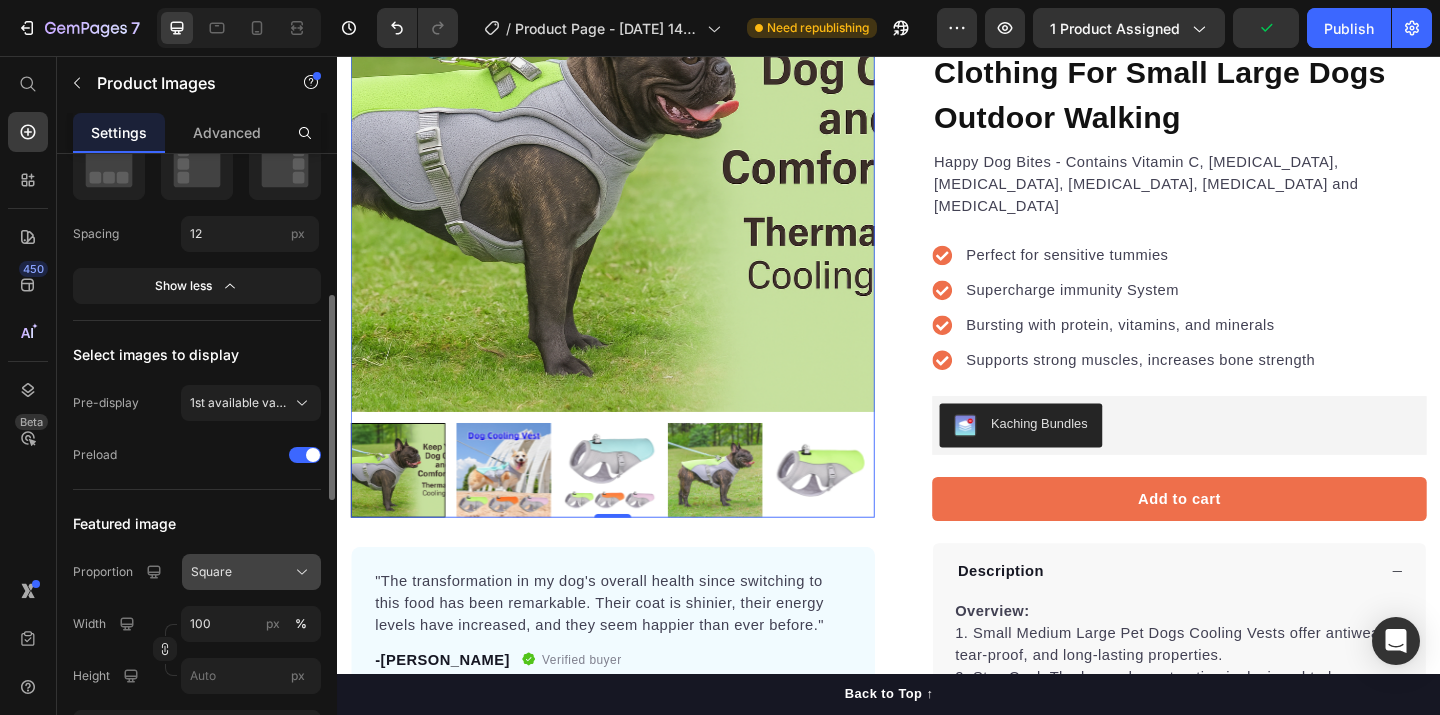click on "Square" at bounding box center [251, 572] 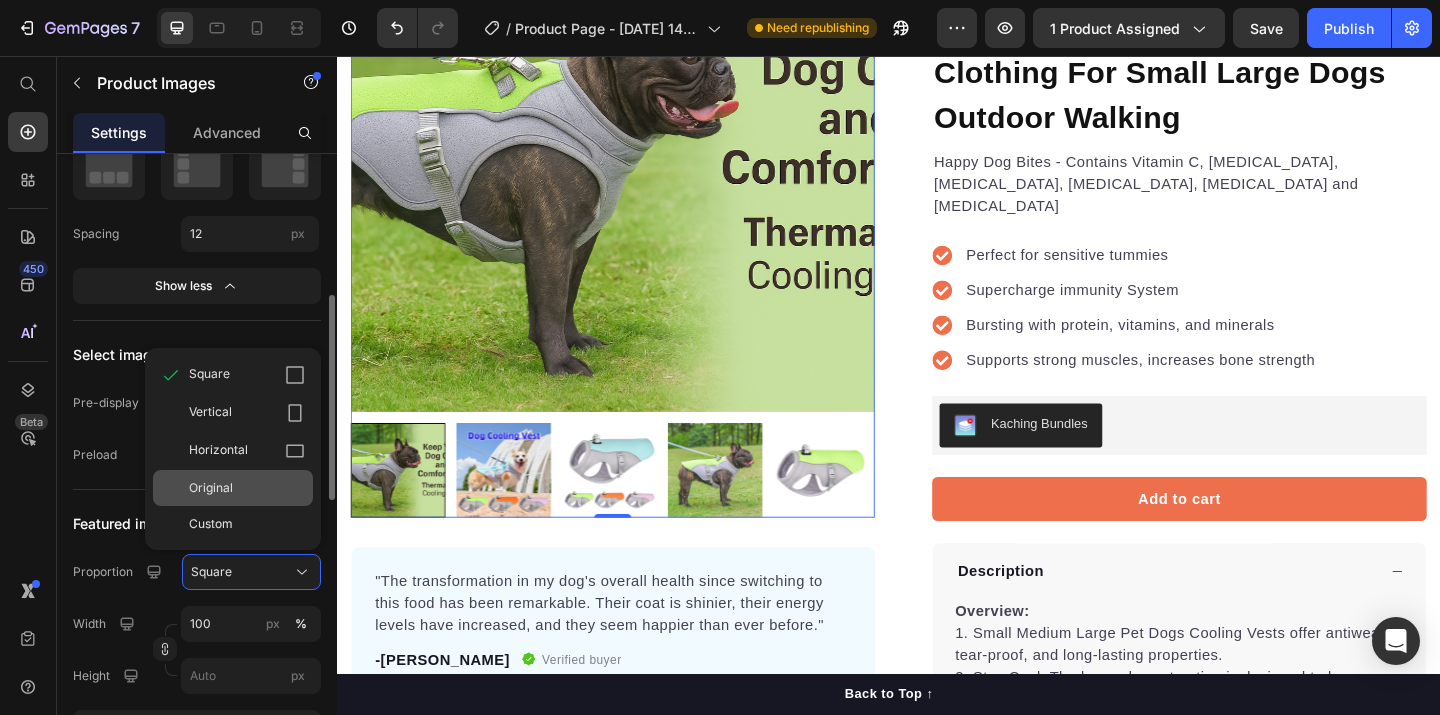 click on "Original" at bounding box center (247, 488) 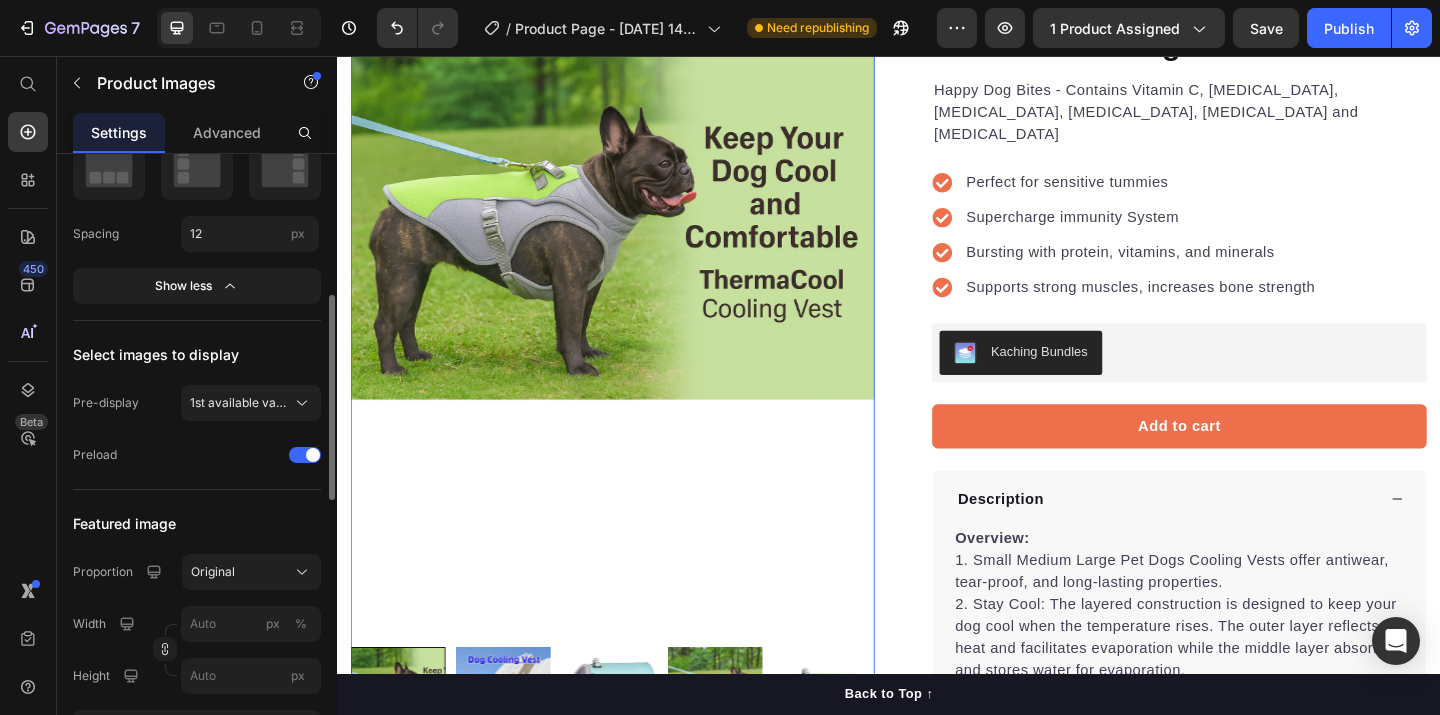 scroll, scrollTop: 360, scrollLeft: 0, axis: vertical 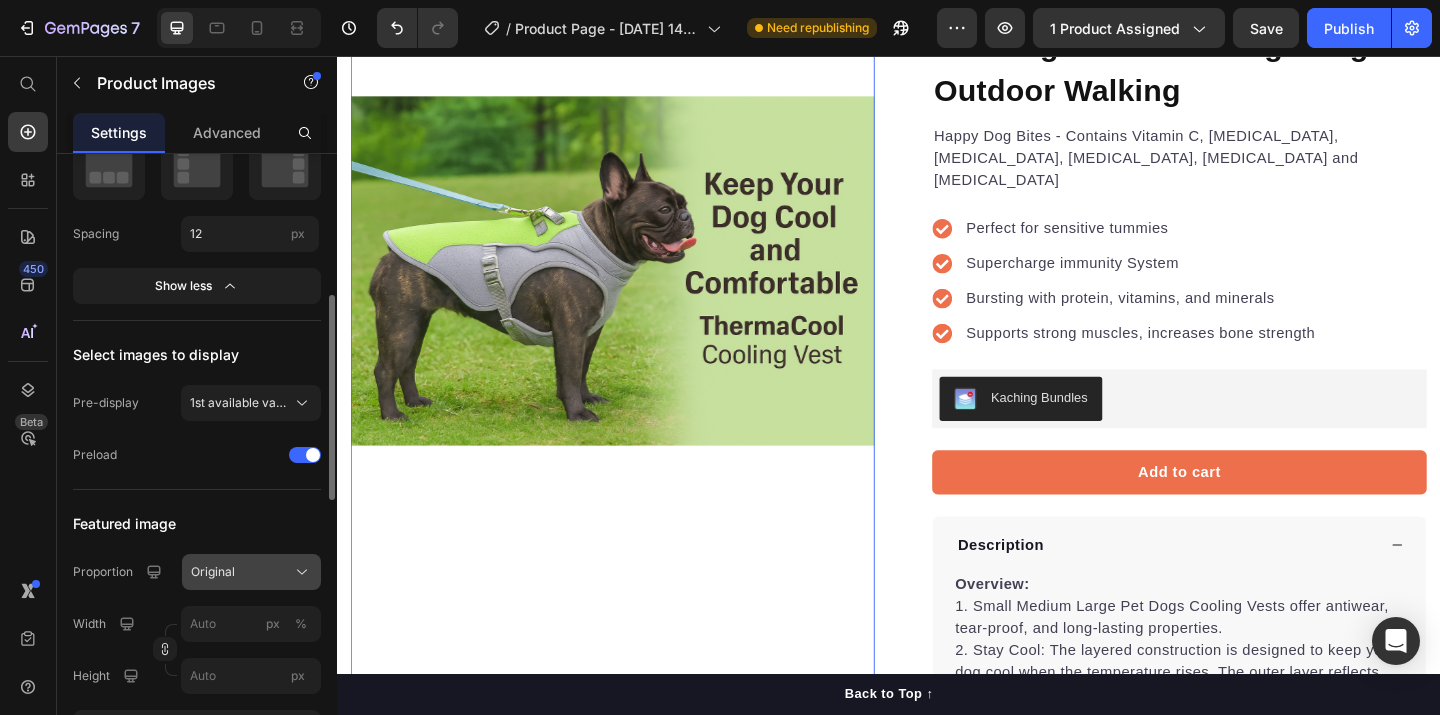click on "Original" at bounding box center (213, 572) 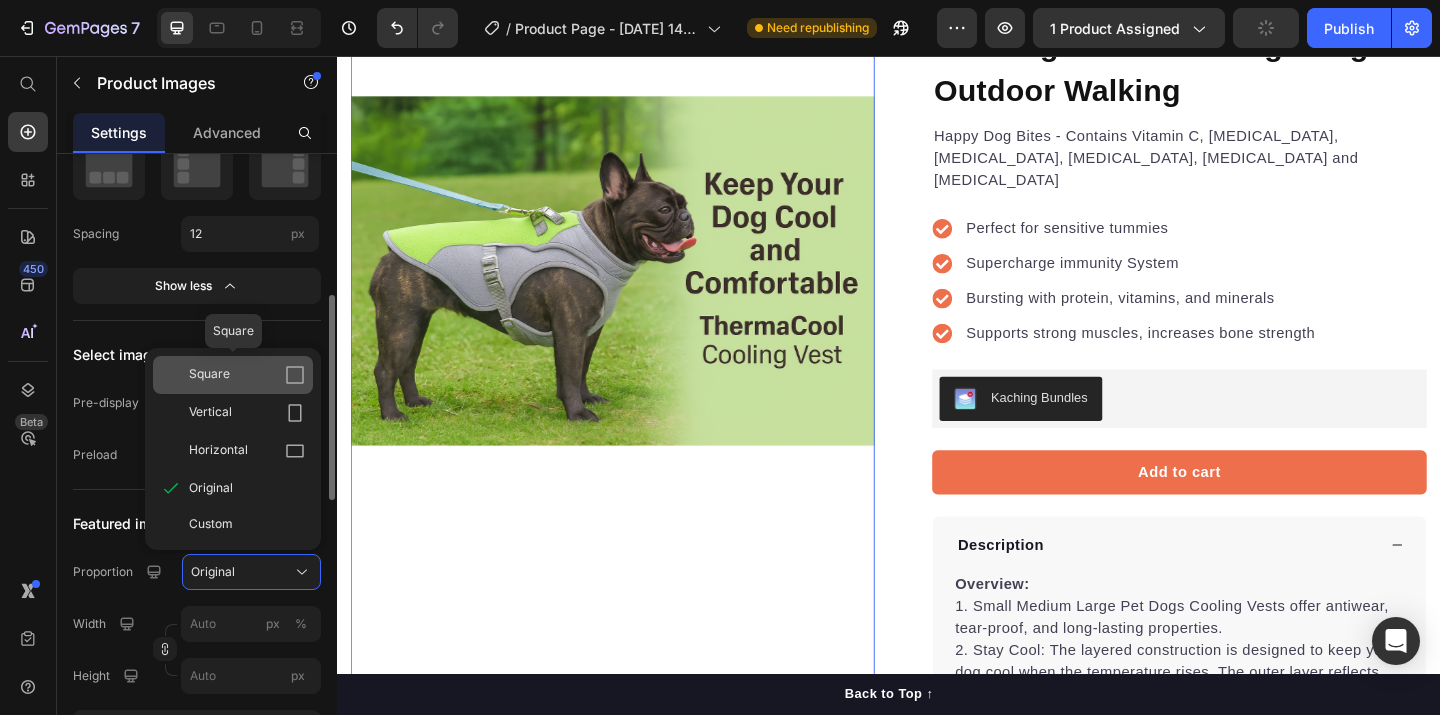 click on "Square" at bounding box center [247, 375] 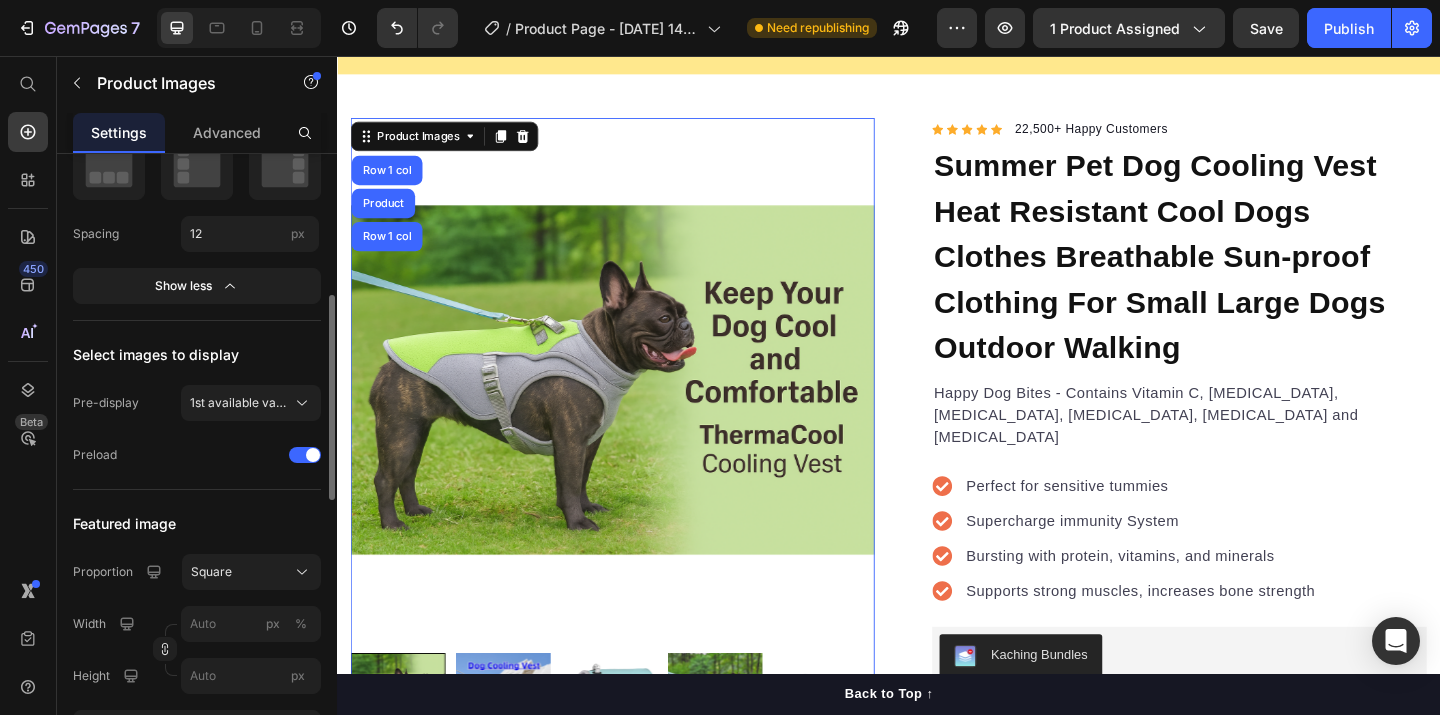 scroll, scrollTop: 78, scrollLeft: 0, axis: vertical 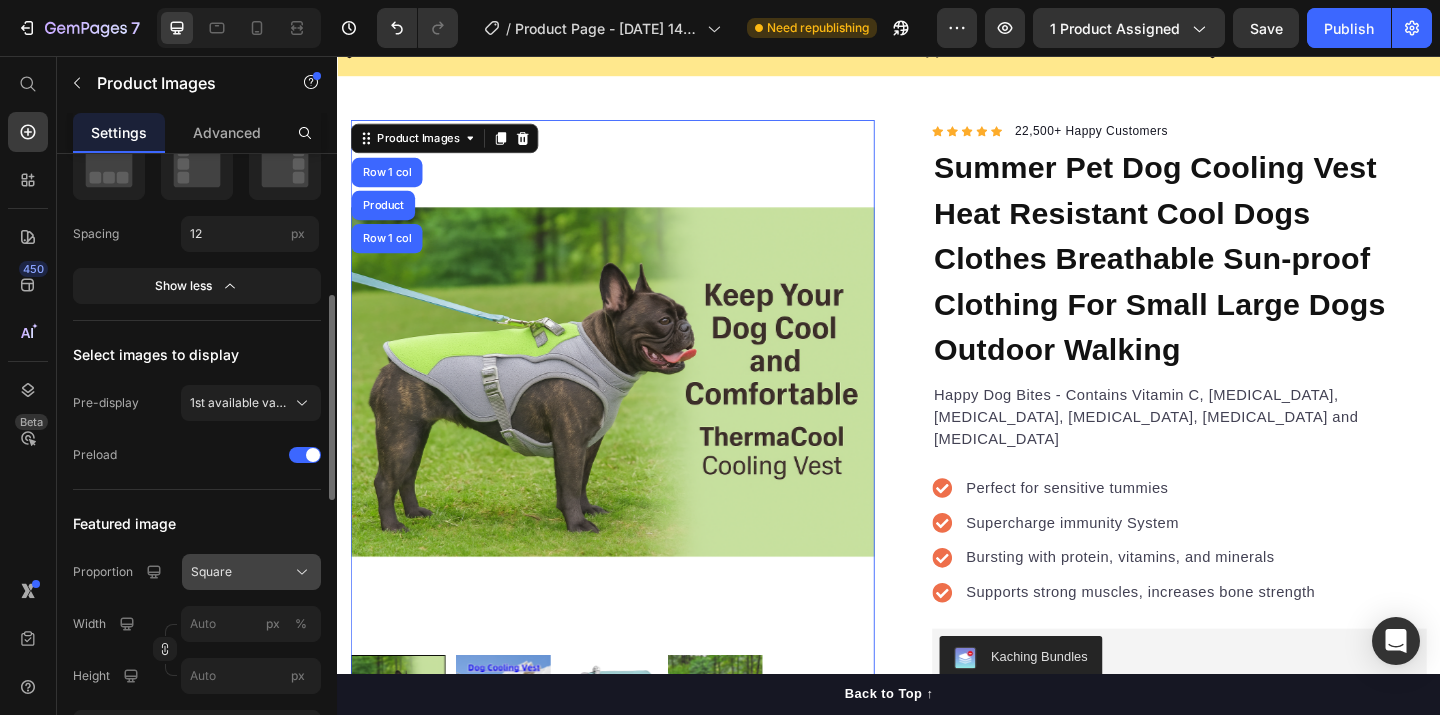 click on "Square" 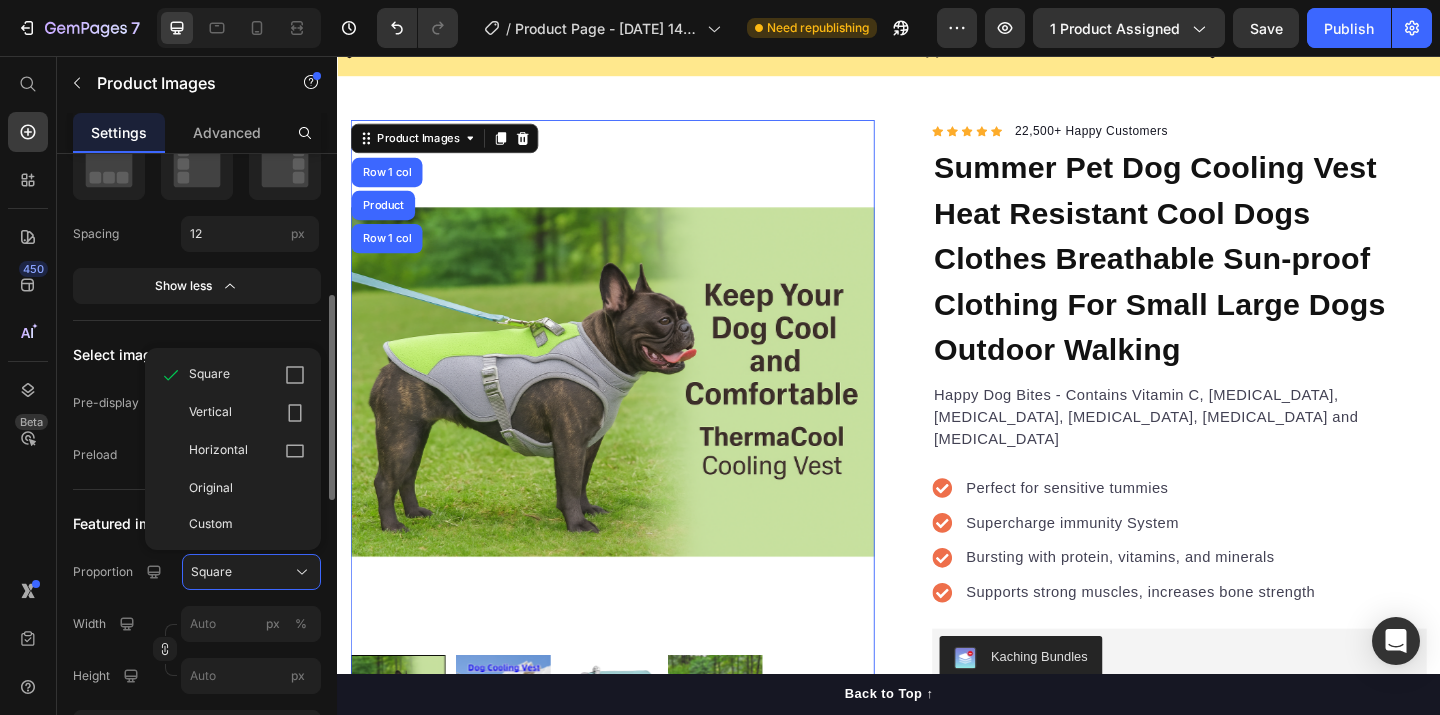 click on "Proportion Square Square Vertical Horizontal Original Custom Width px % Height px" at bounding box center (197, 624) 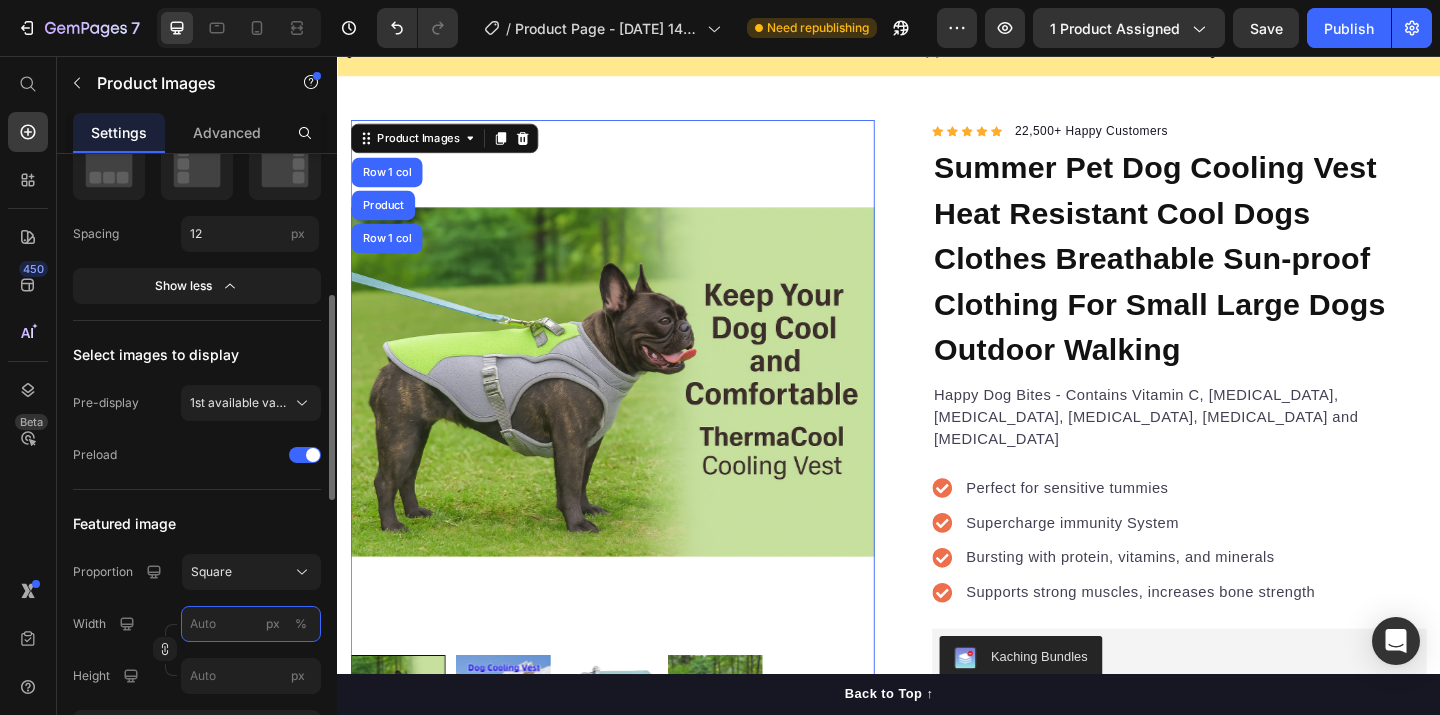 click on "px %" at bounding box center (251, 624) 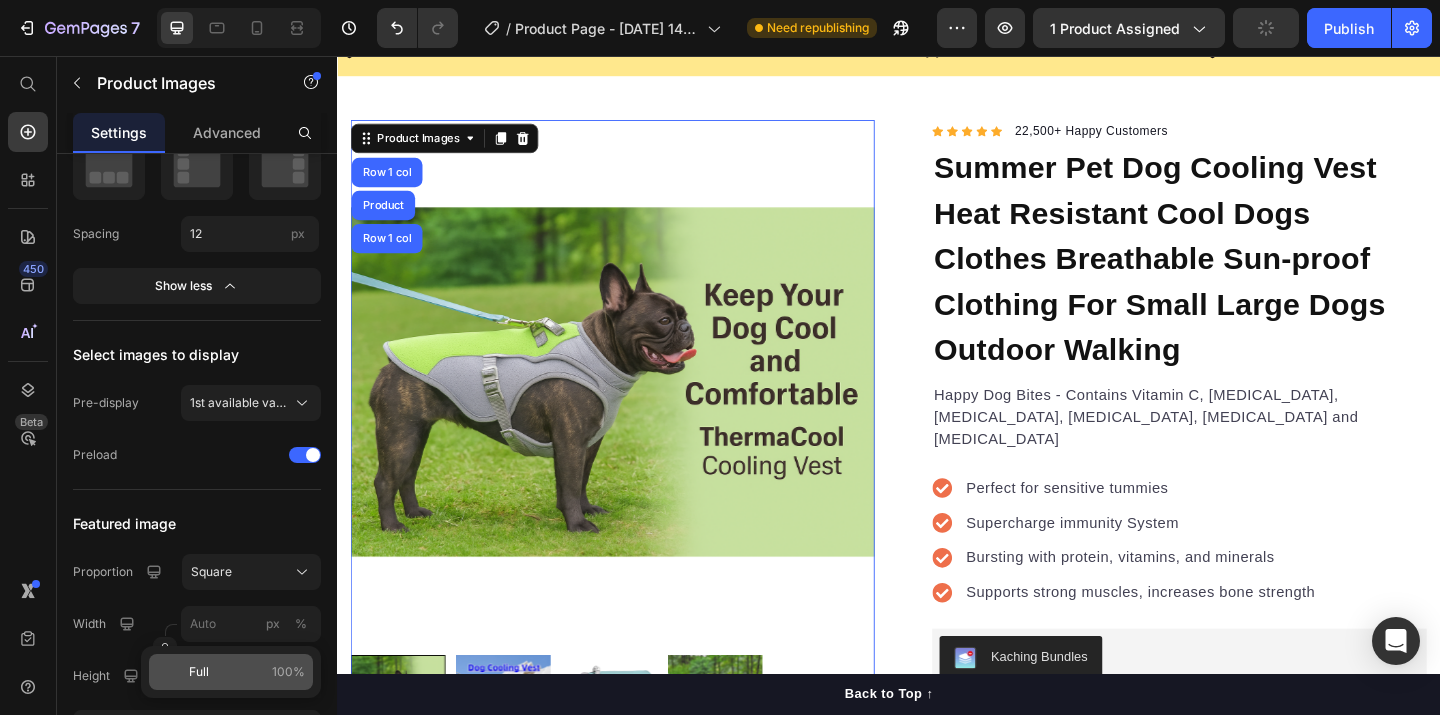 click on "Full" at bounding box center (199, 672) 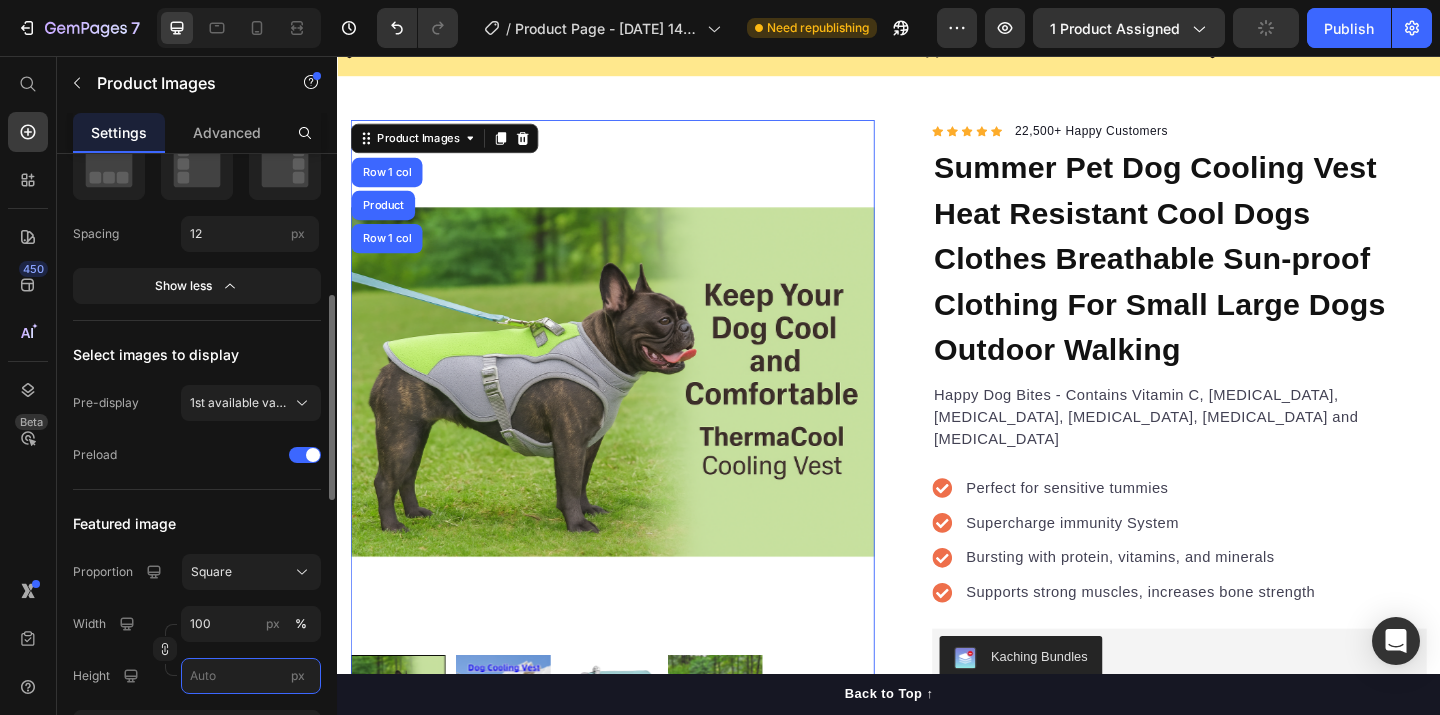 click on "px" at bounding box center [251, 676] 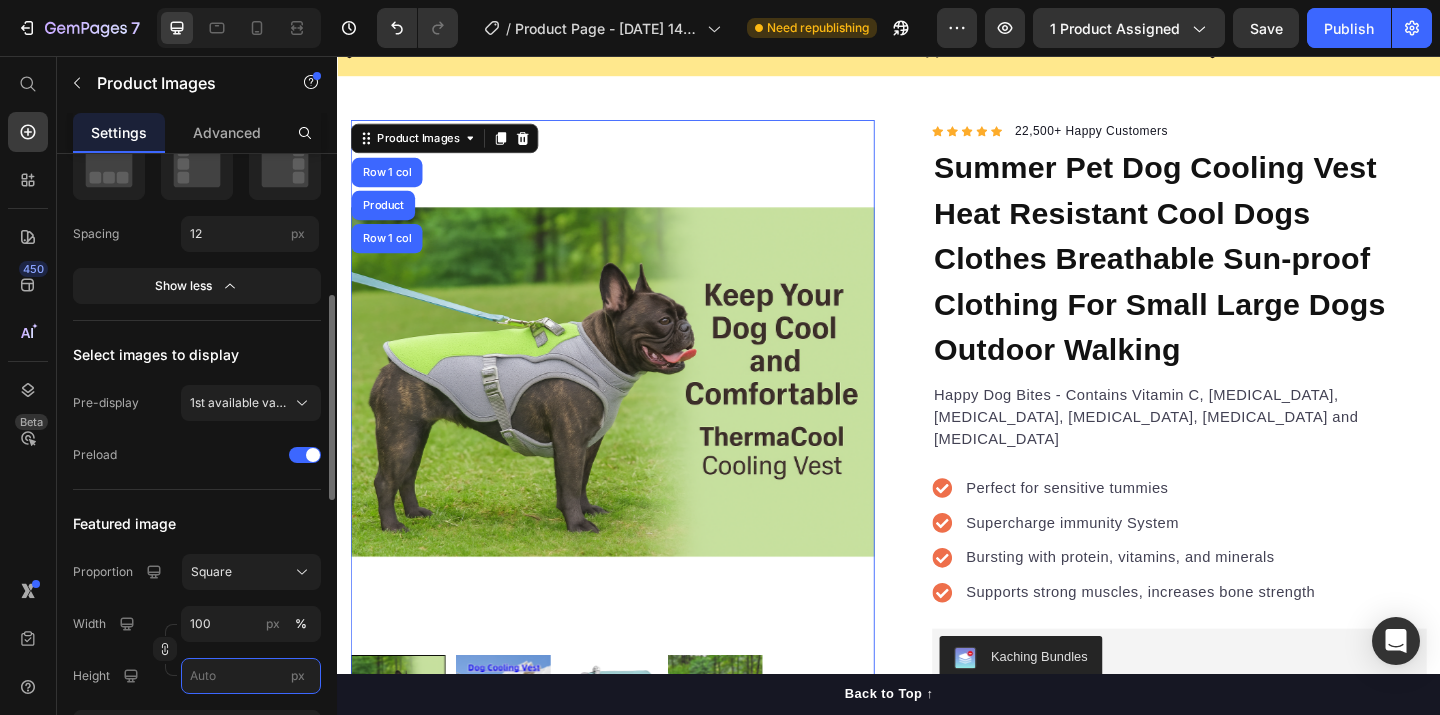 click on "px" at bounding box center (251, 676) 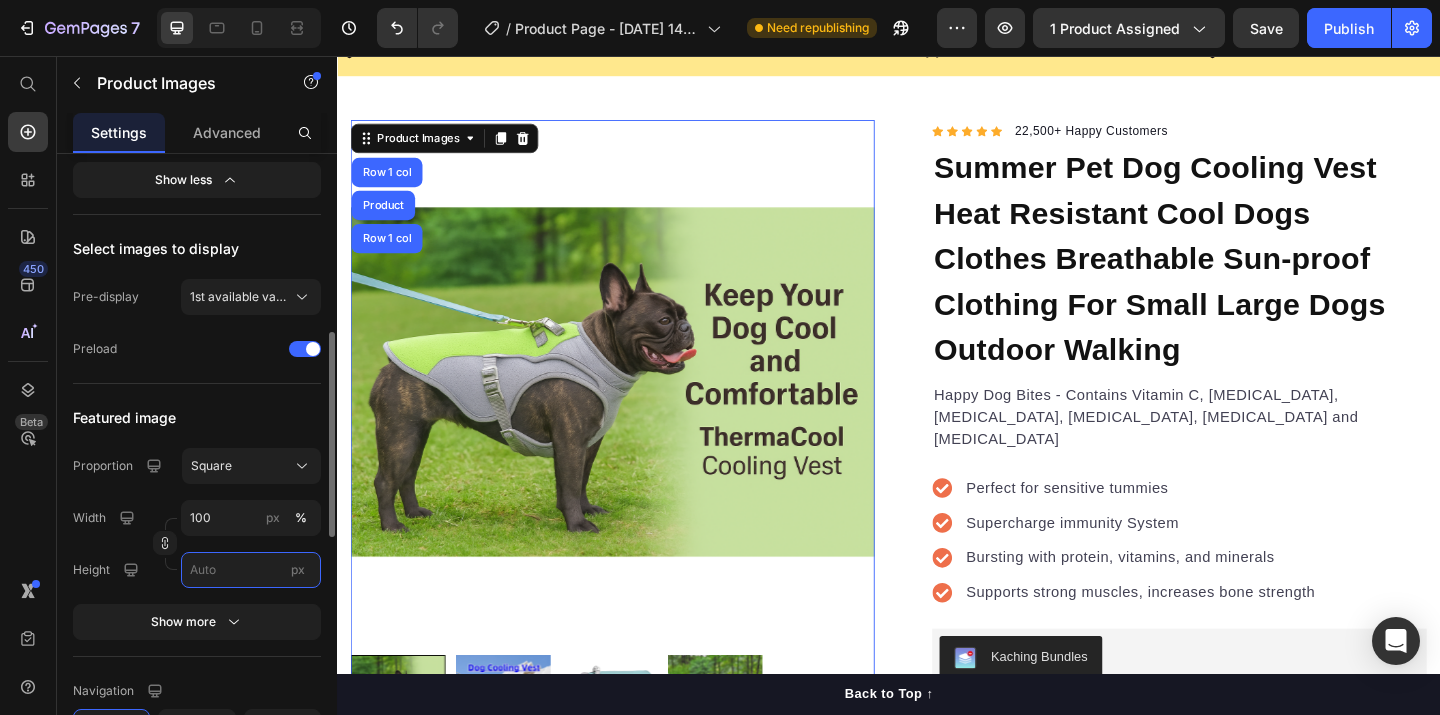 scroll, scrollTop: 534, scrollLeft: 0, axis: vertical 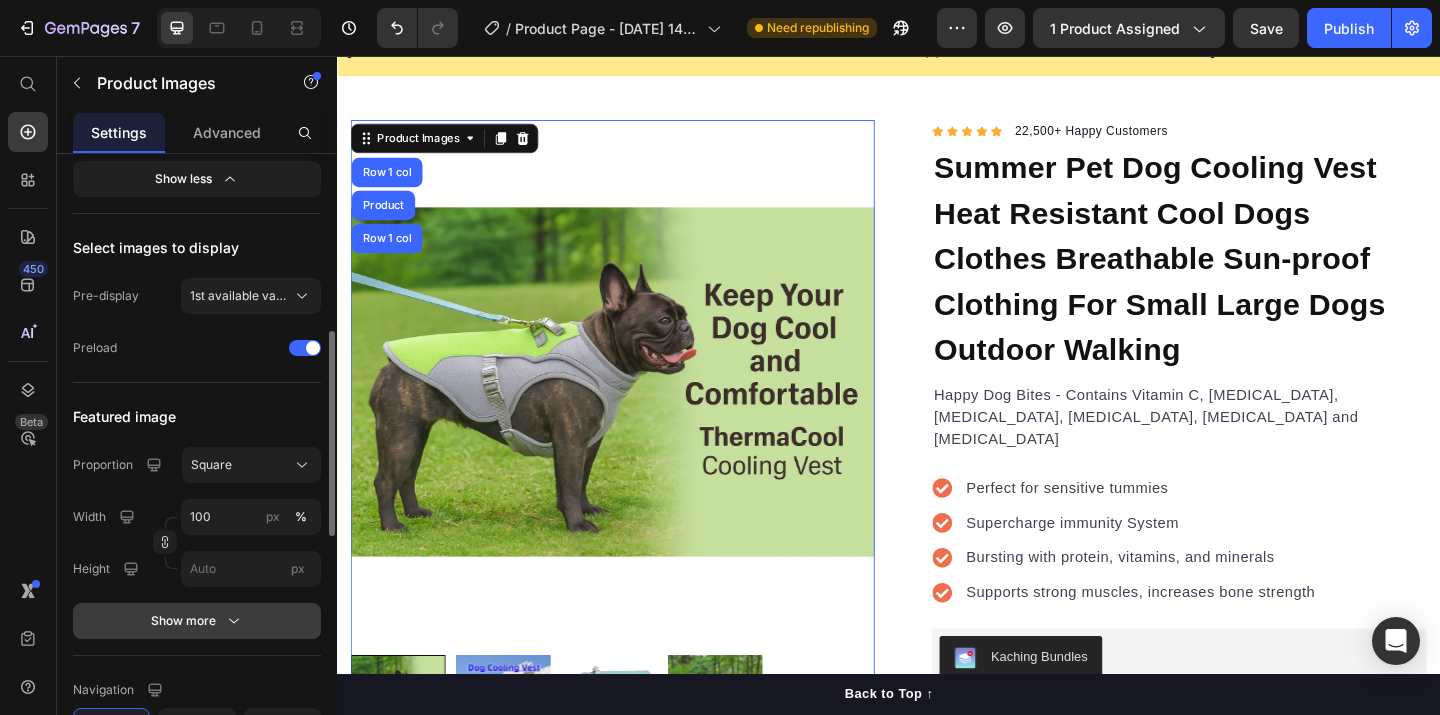 click on "Show more" at bounding box center (197, 621) 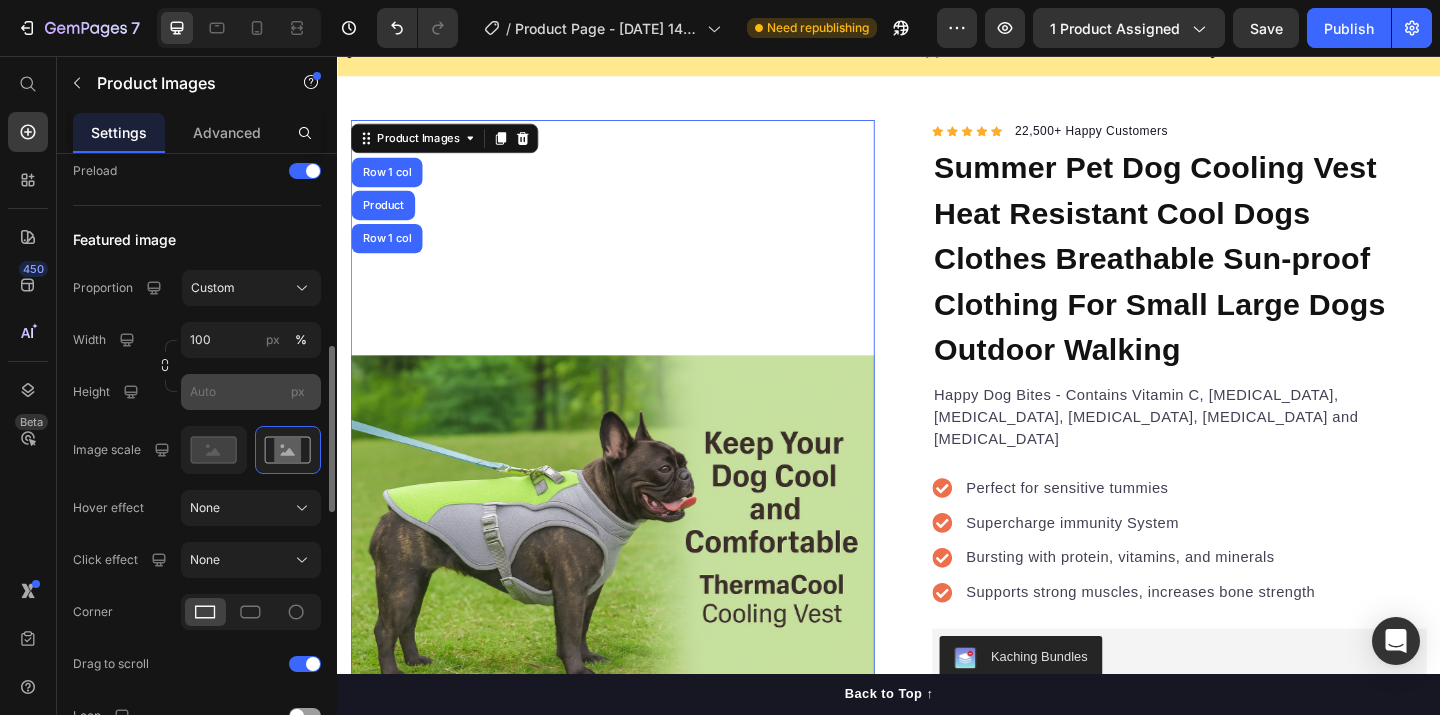 scroll, scrollTop: 709, scrollLeft: 0, axis: vertical 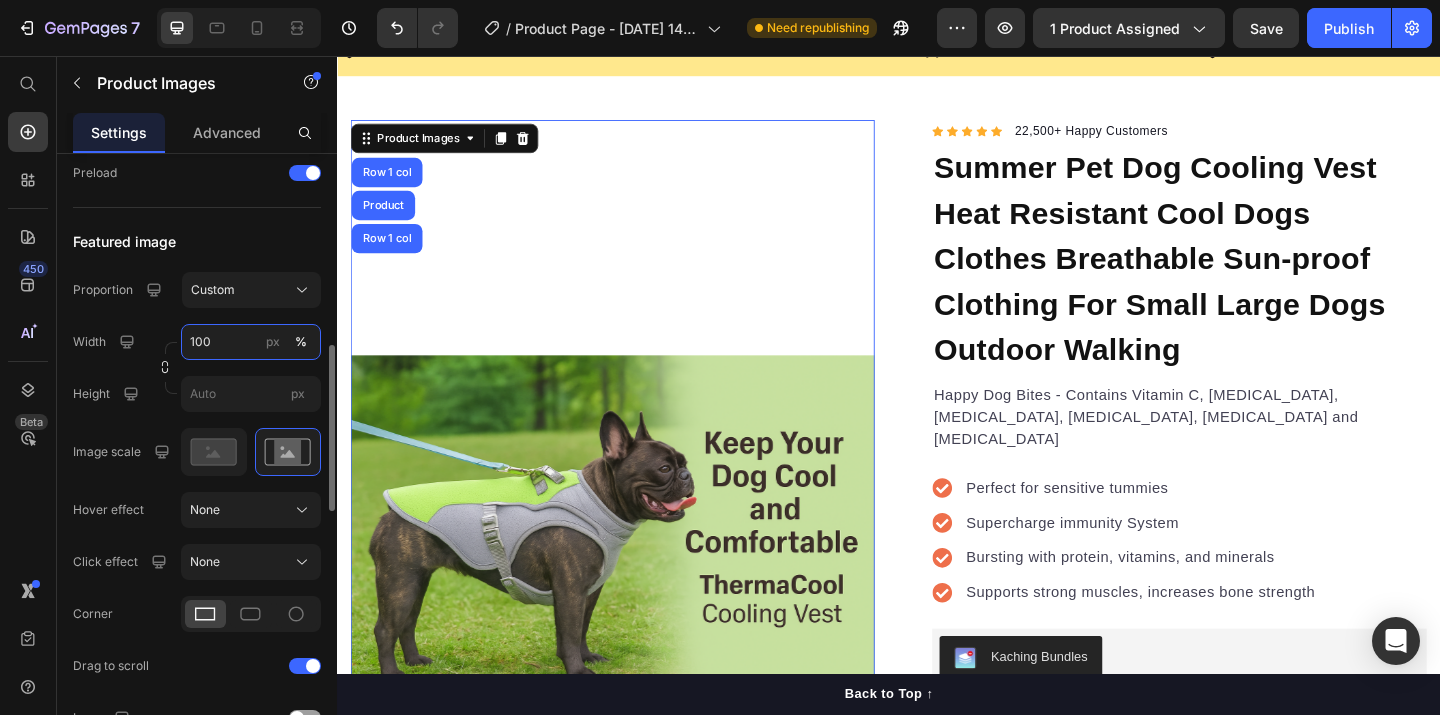 click on "100" at bounding box center [251, 342] 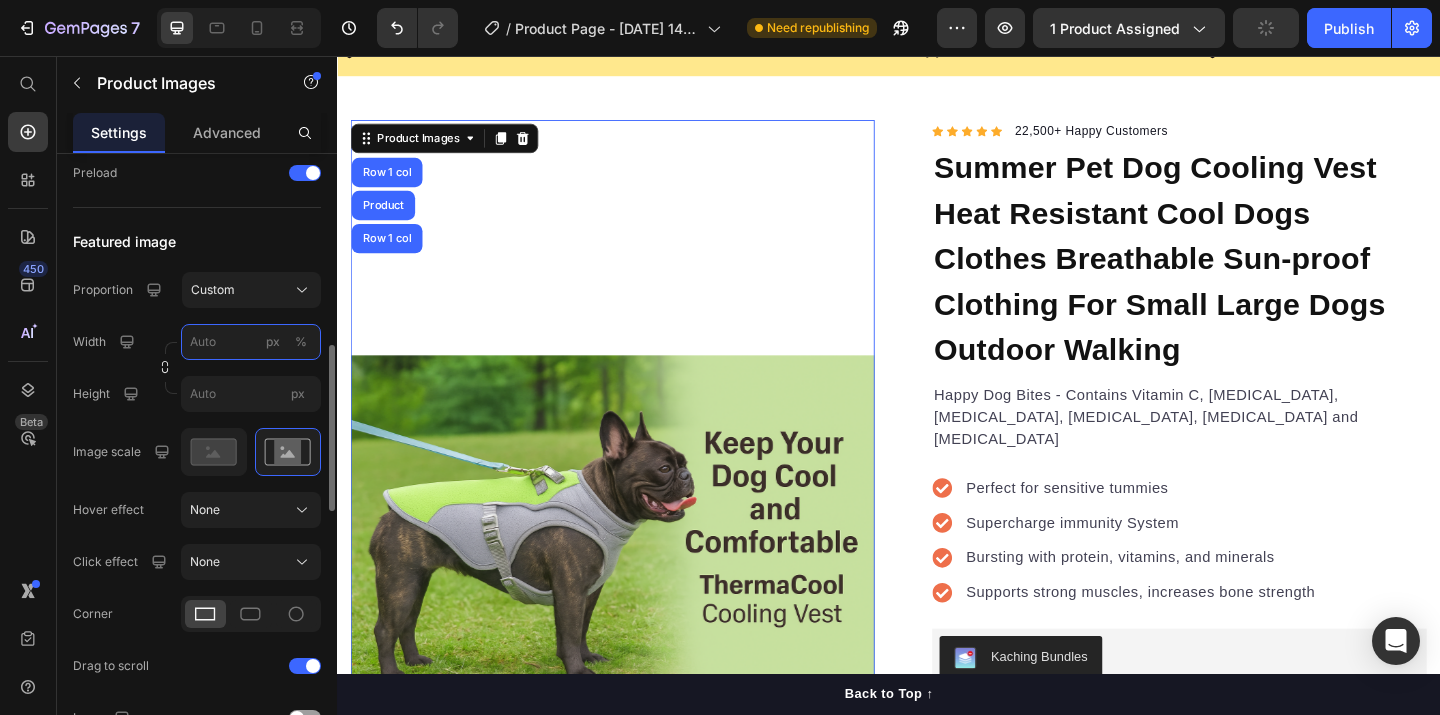 type 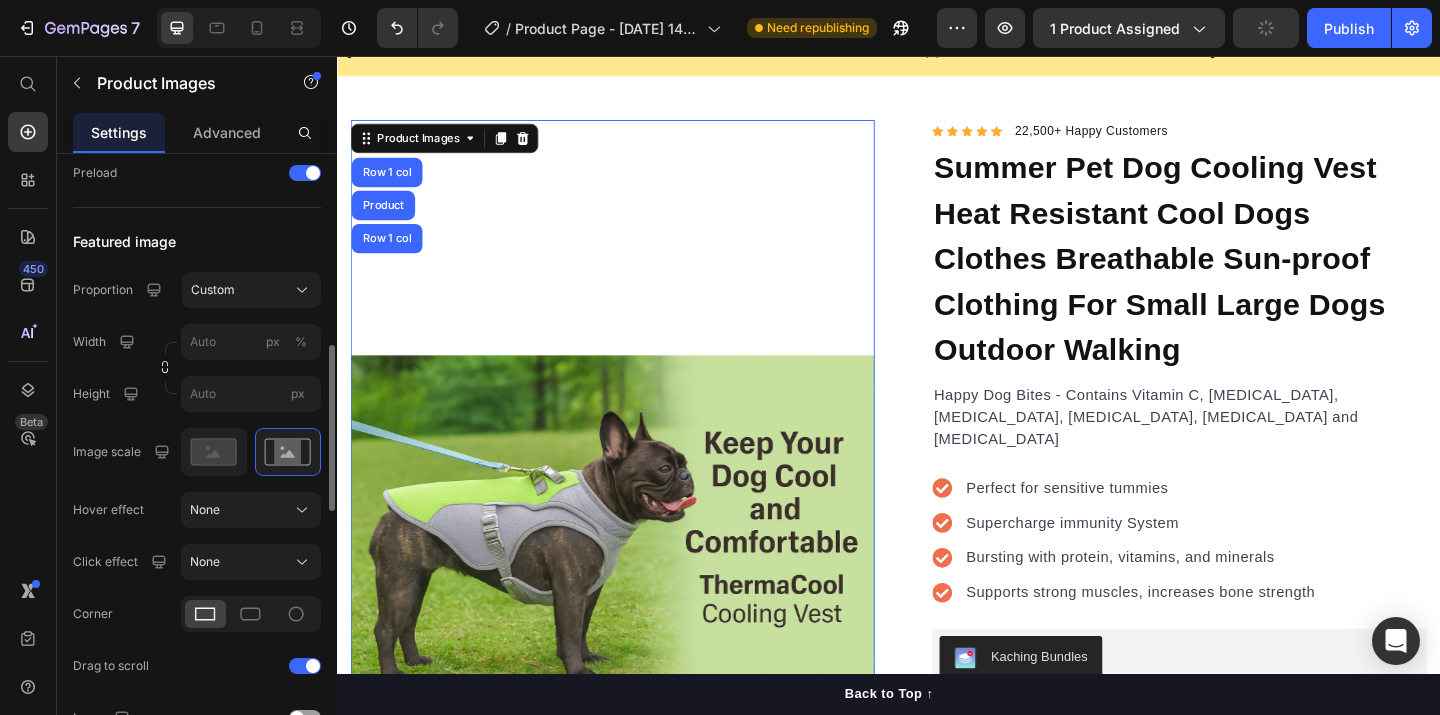 click on "Featured image" at bounding box center [197, 242] 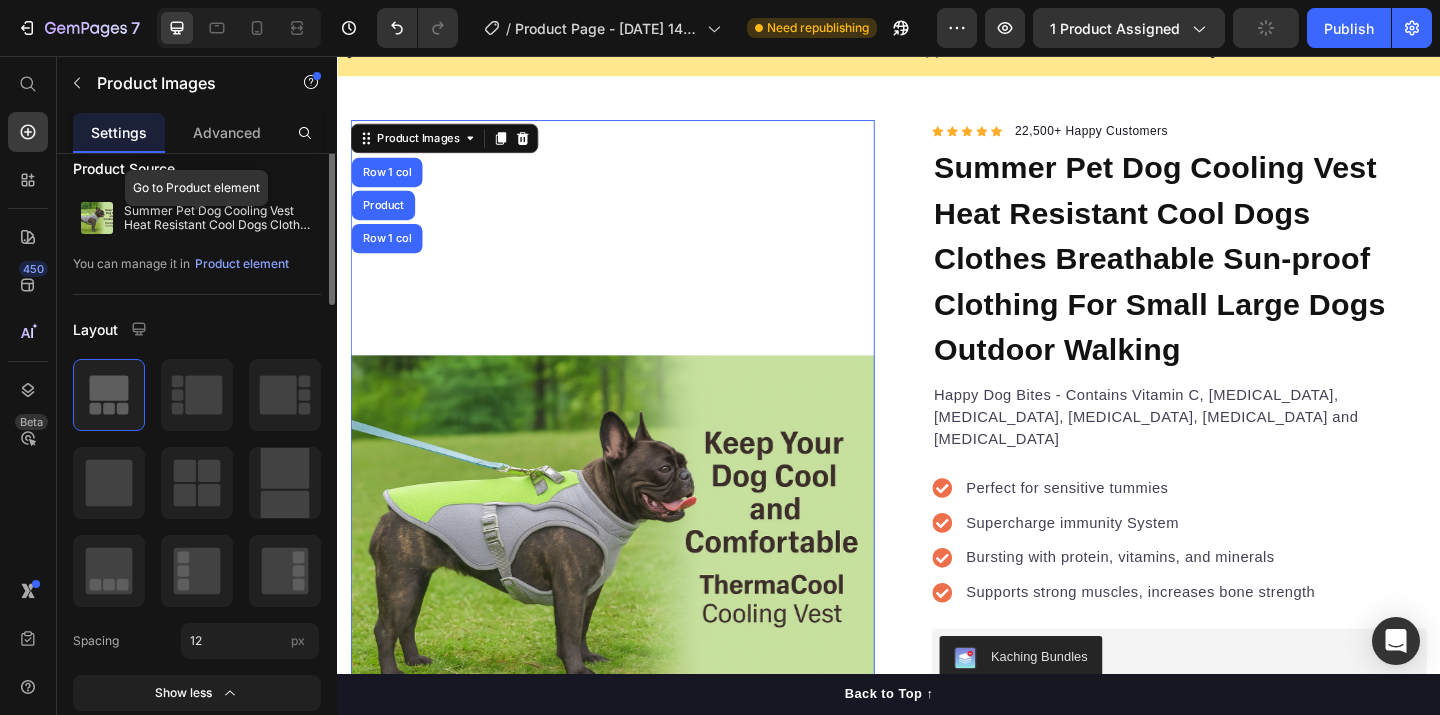 scroll, scrollTop: 0, scrollLeft: 0, axis: both 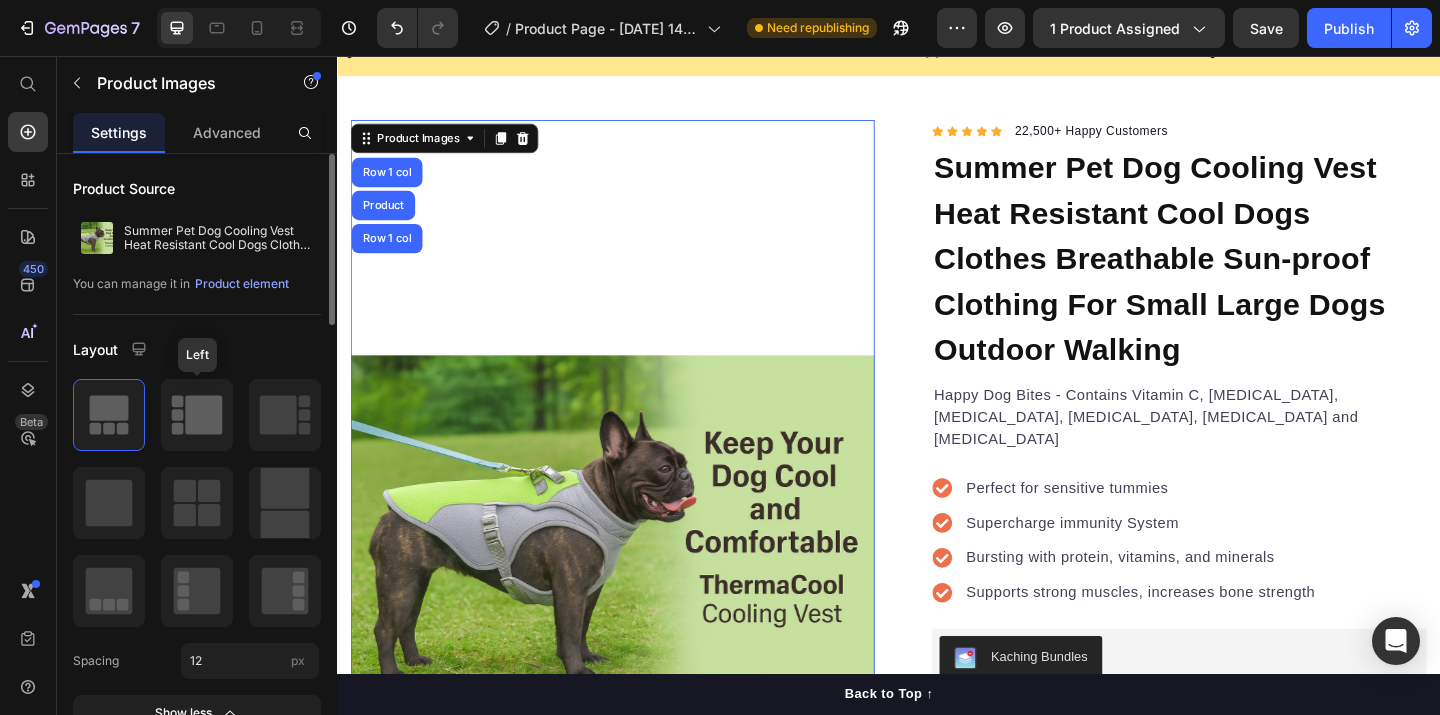 click 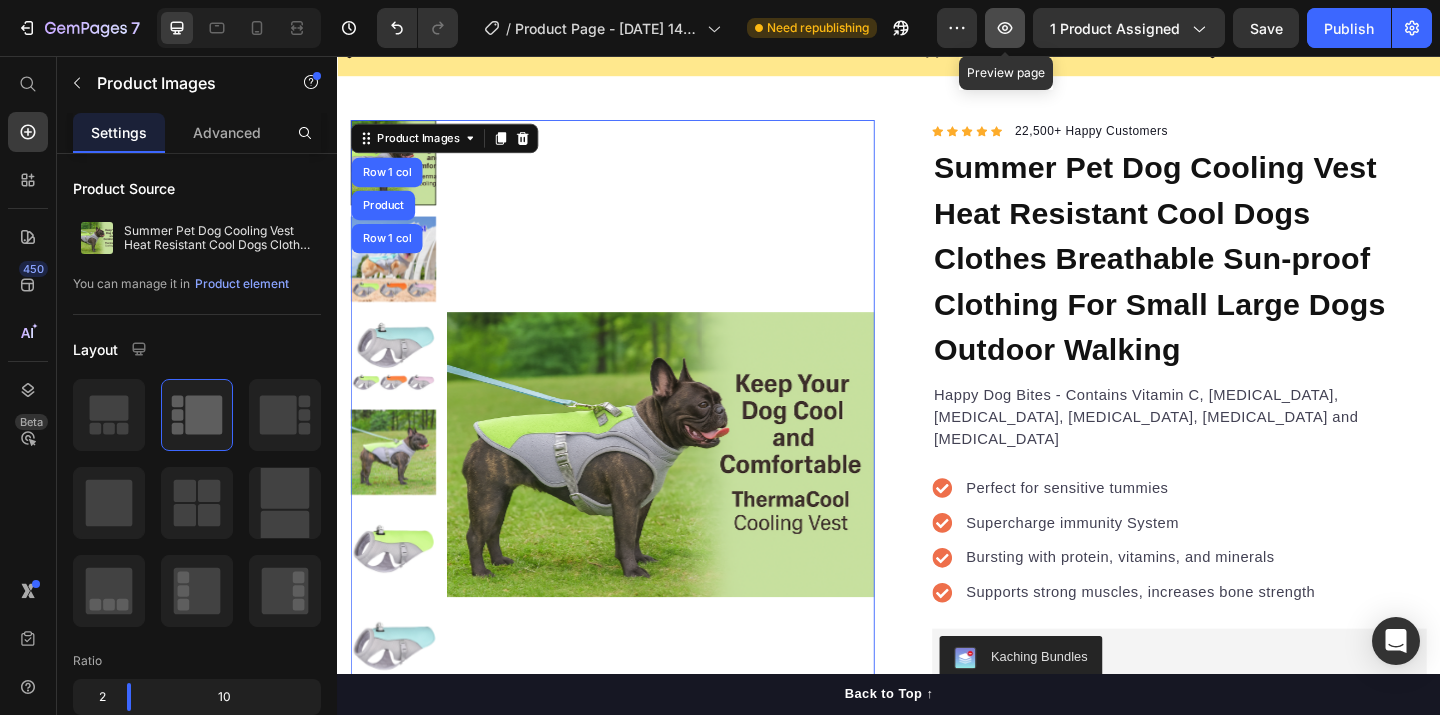 click 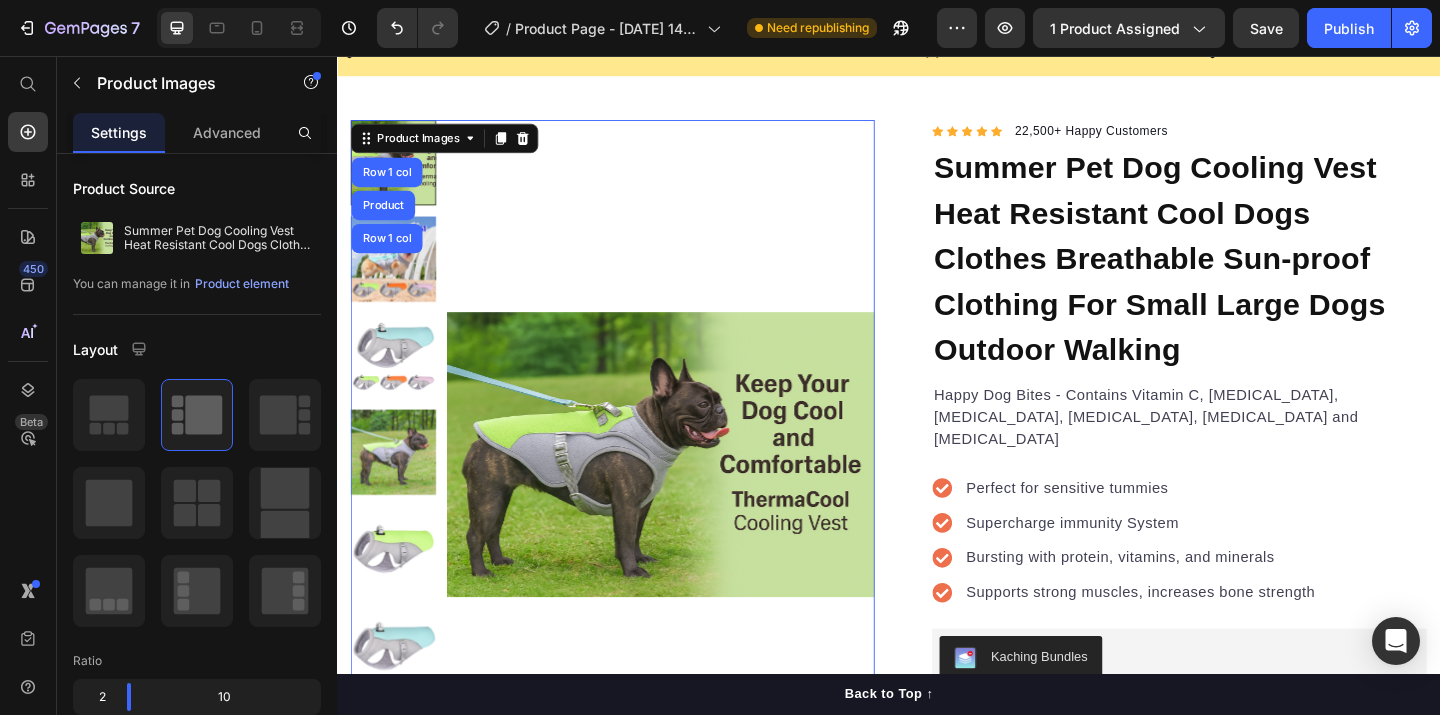 click at bounding box center [398, 277] 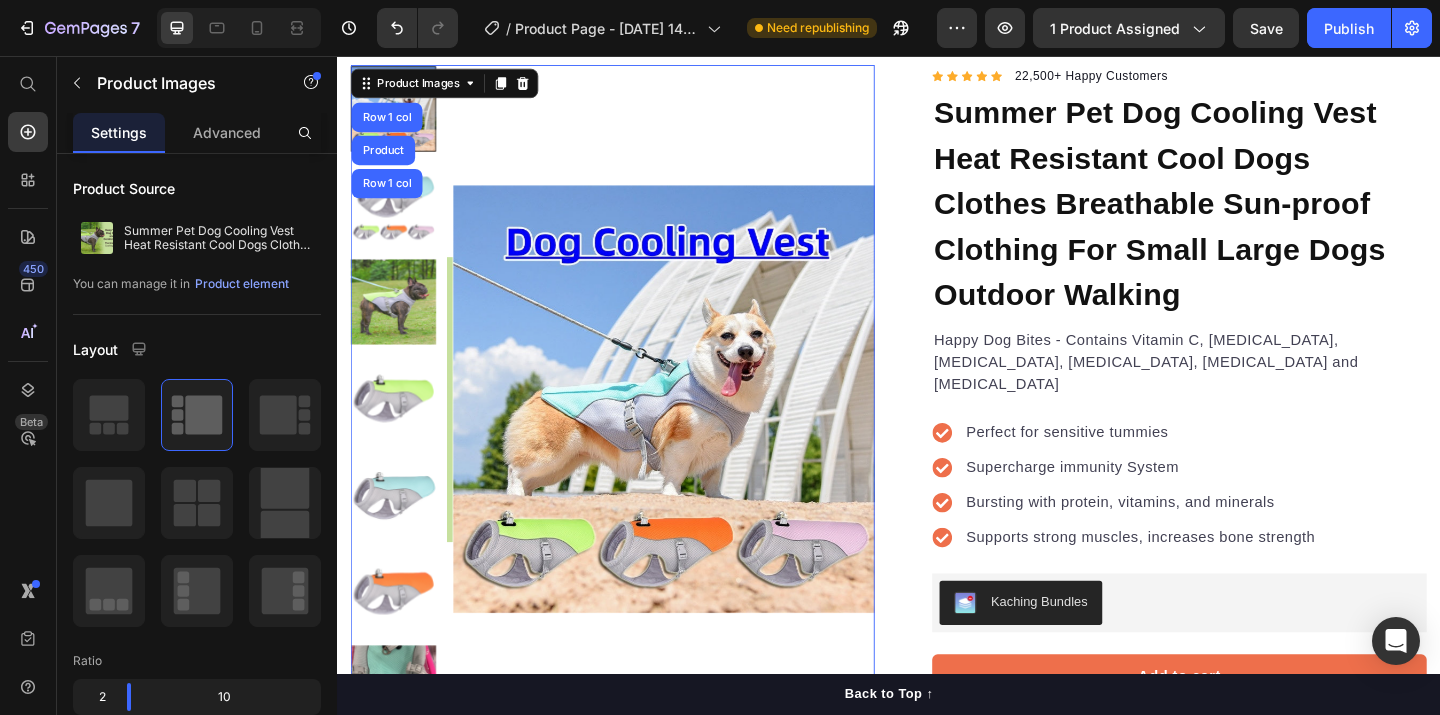 scroll, scrollTop: 125, scrollLeft: 0, axis: vertical 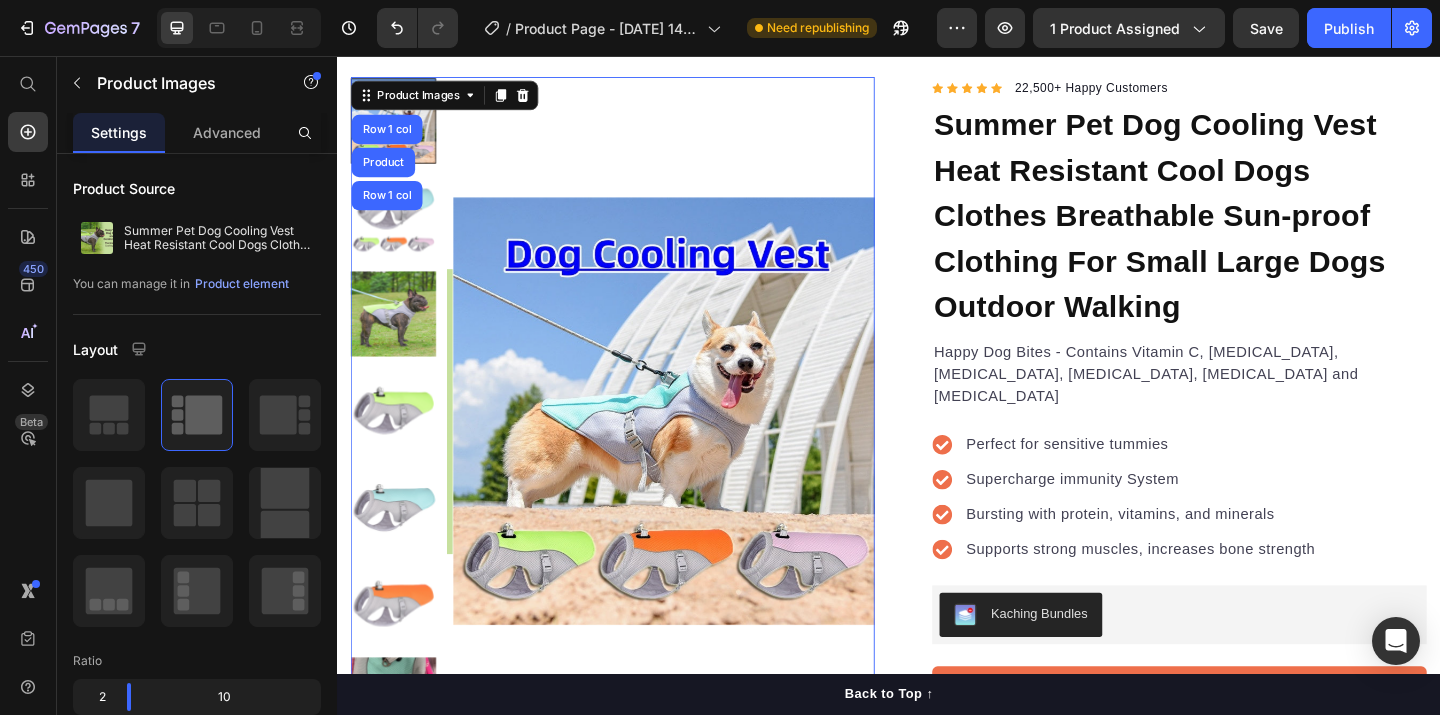 click at bounding box center (695, 443) 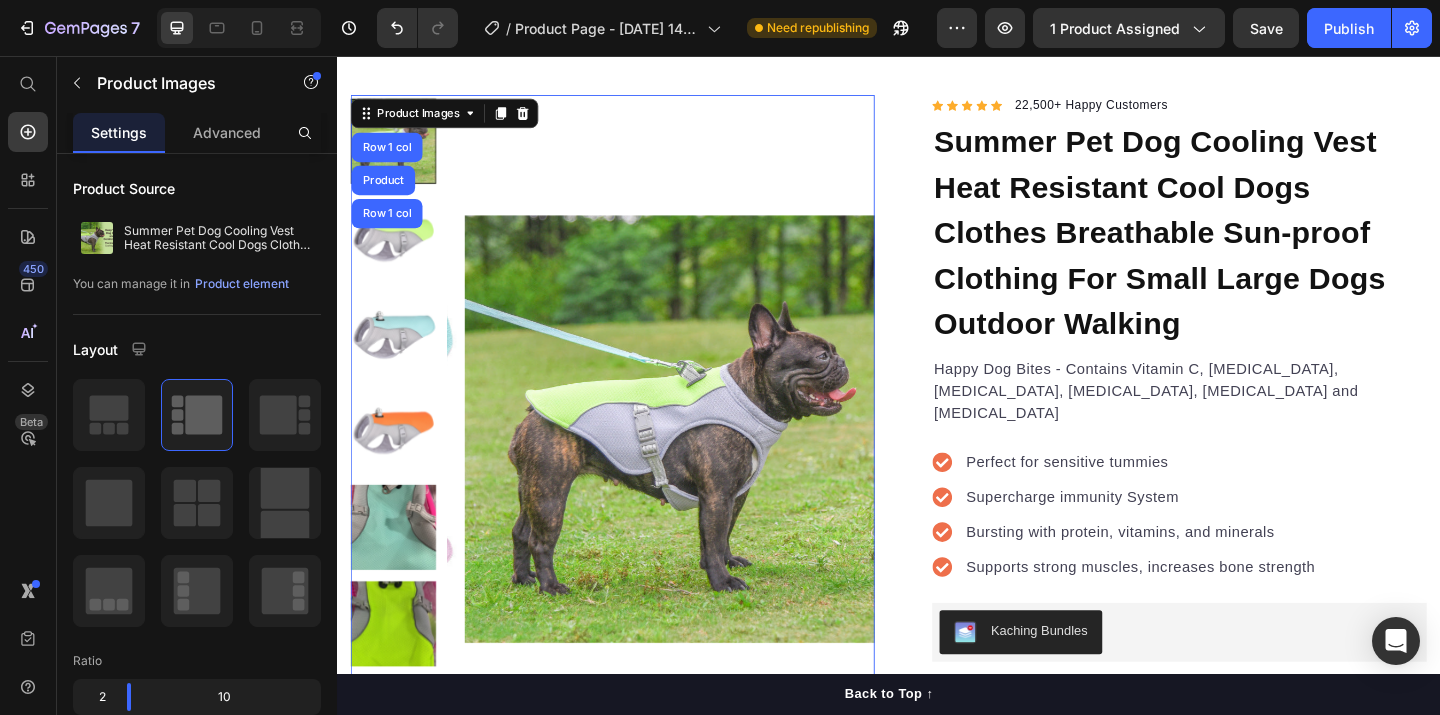 scroll, scrollTop: 0, scrollLeft: 0, axis: both 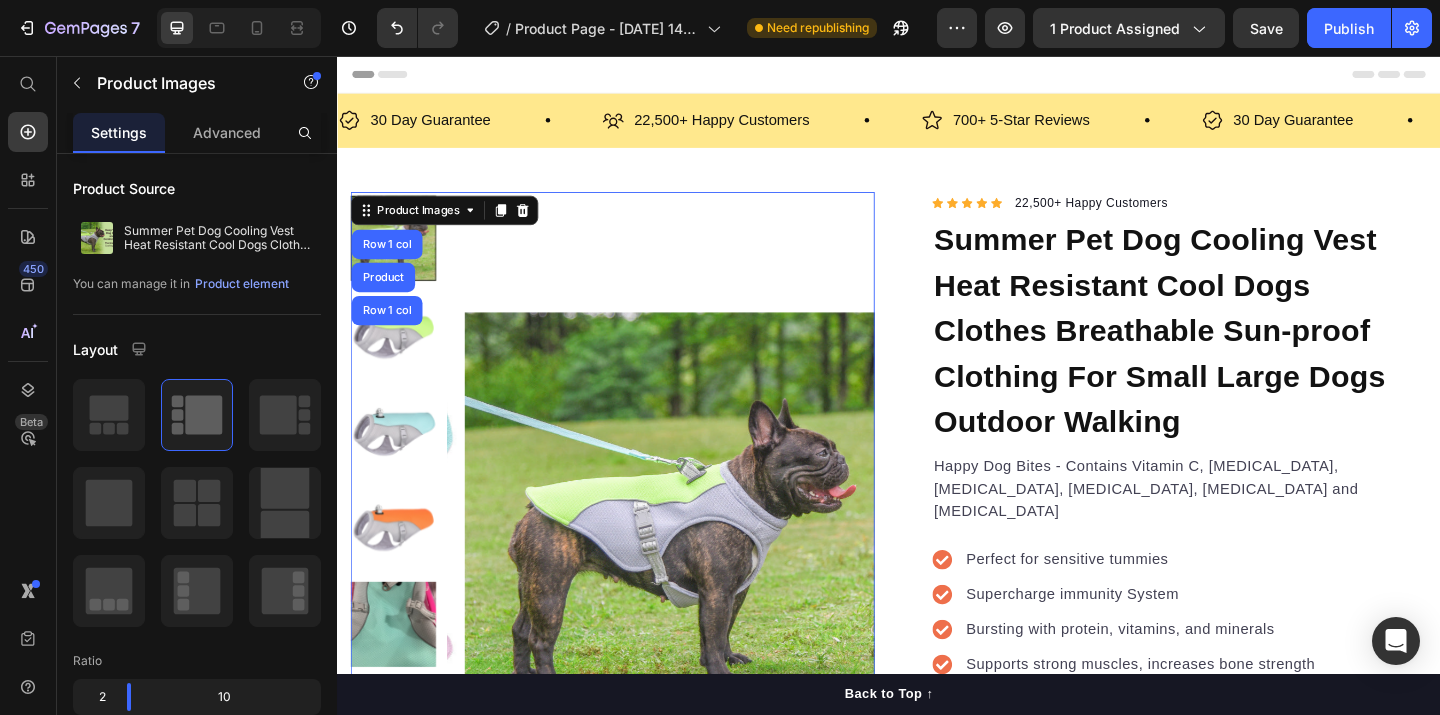 click at bounding box center [398, 254] 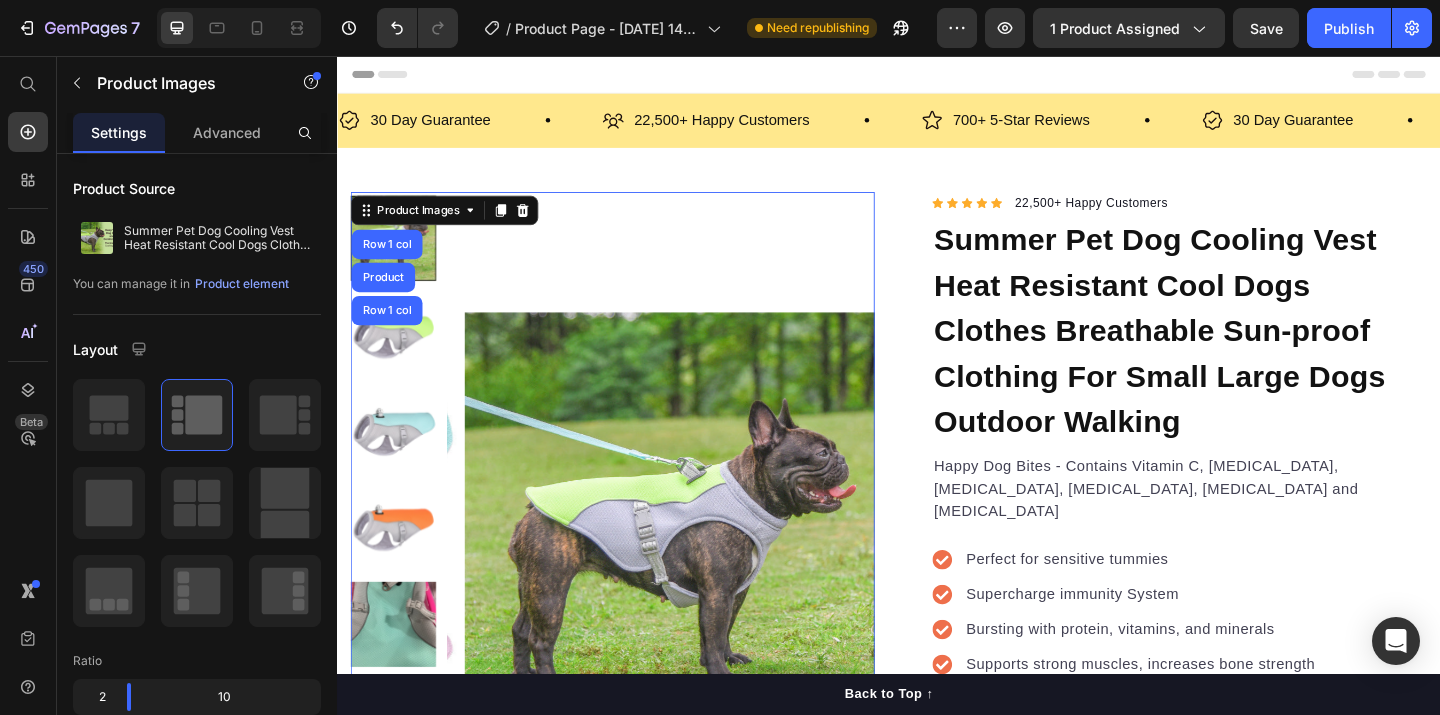 click at bounding box center (398, 254) 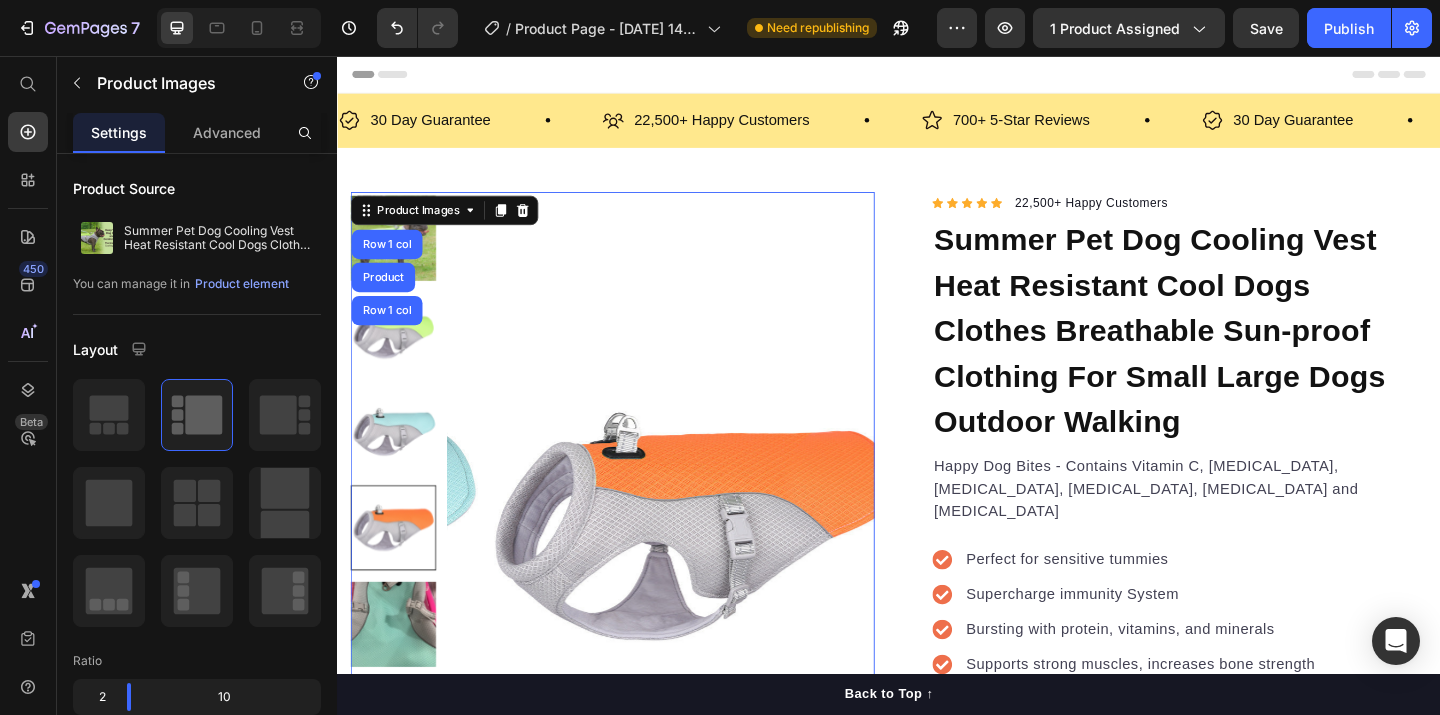 click at bounding box center (398, 464) 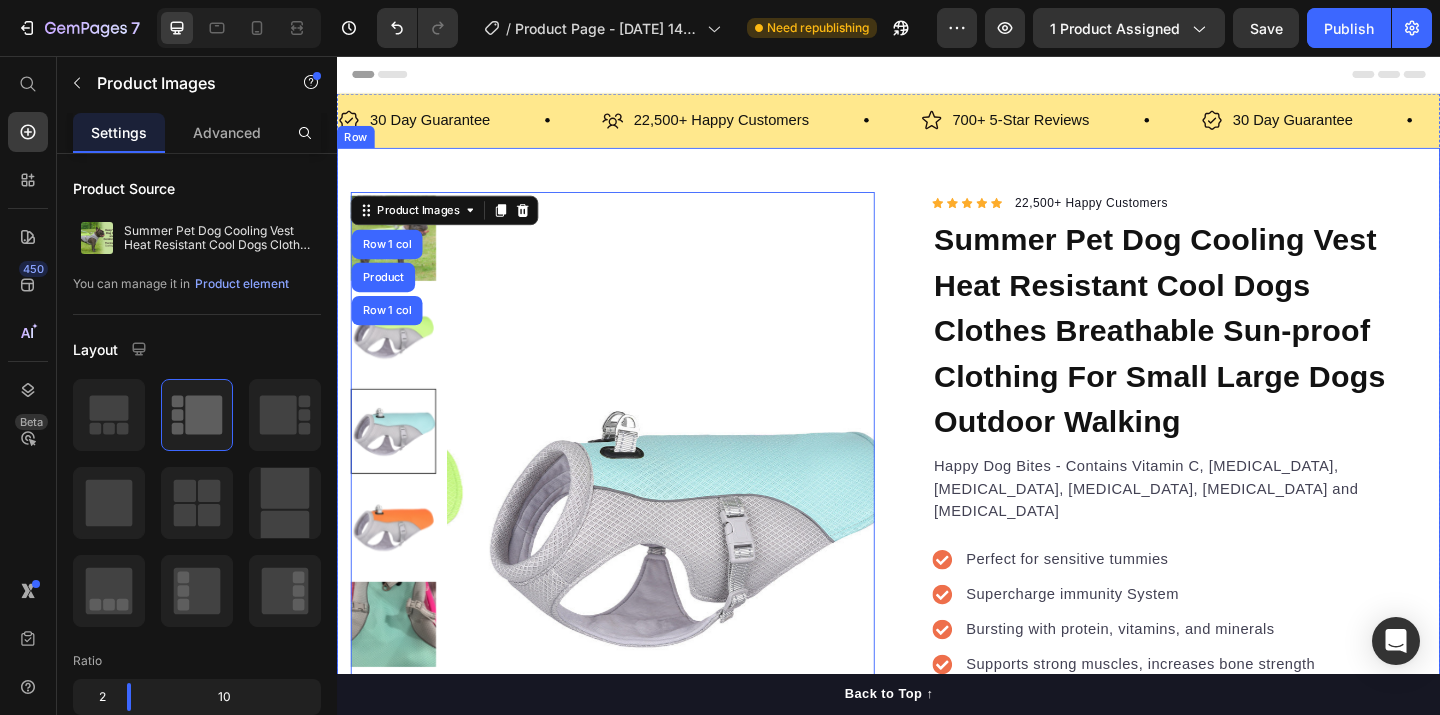 click on "Product Images Row 1 col Product Row 1 col   0 "The transformation in my dog's overall health since switching to this food has been remarkable. Their coat is shinier, their energy levels have increased, and they seem happier than ever before." Text block -Daisy Text block
Verified buyer Item list Row Row "My dog absolutely loves this food! It's clear that the taste and quality are top-notch."  -Daisy Text block Row Row Icon Icon Icon Icon Icon Icon List Hoz 22,500+ Happy Customers Text block Row Summer Pet Dog Cooling Vest Heat Resistant Cool Dogs Clothes Breathable Sun-proof Clothing For Small Large Dogs Outdoor Walking Product Title Happy Dog Bites - Contains Vitamin C, [MEDICAL_DATA], [MEDICAL_DATA], [MEDICAL_DATA], [MEDICAL_DATA] and [MEDICAL_DATA] Text block Perfect for sensitive tummies Supercharge immunity System Bursting with protein, vitamins, and minerals Supports strong muscles, increases bone strength Item list Kaching Bundles Kaching Bundles Add to cart Product Cart Button Perfect for sensitive tummies" at bounding box center [937, 818] 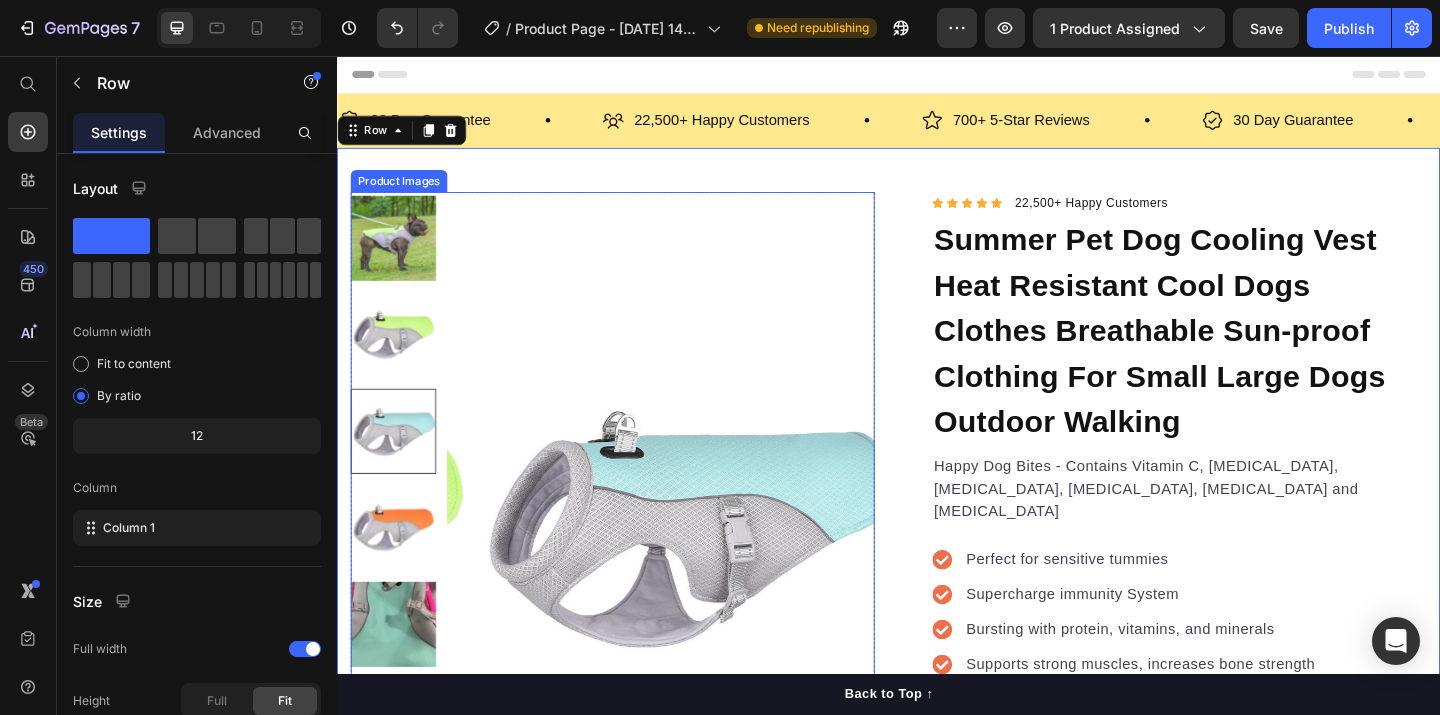 click at bounding box center (398, 254) 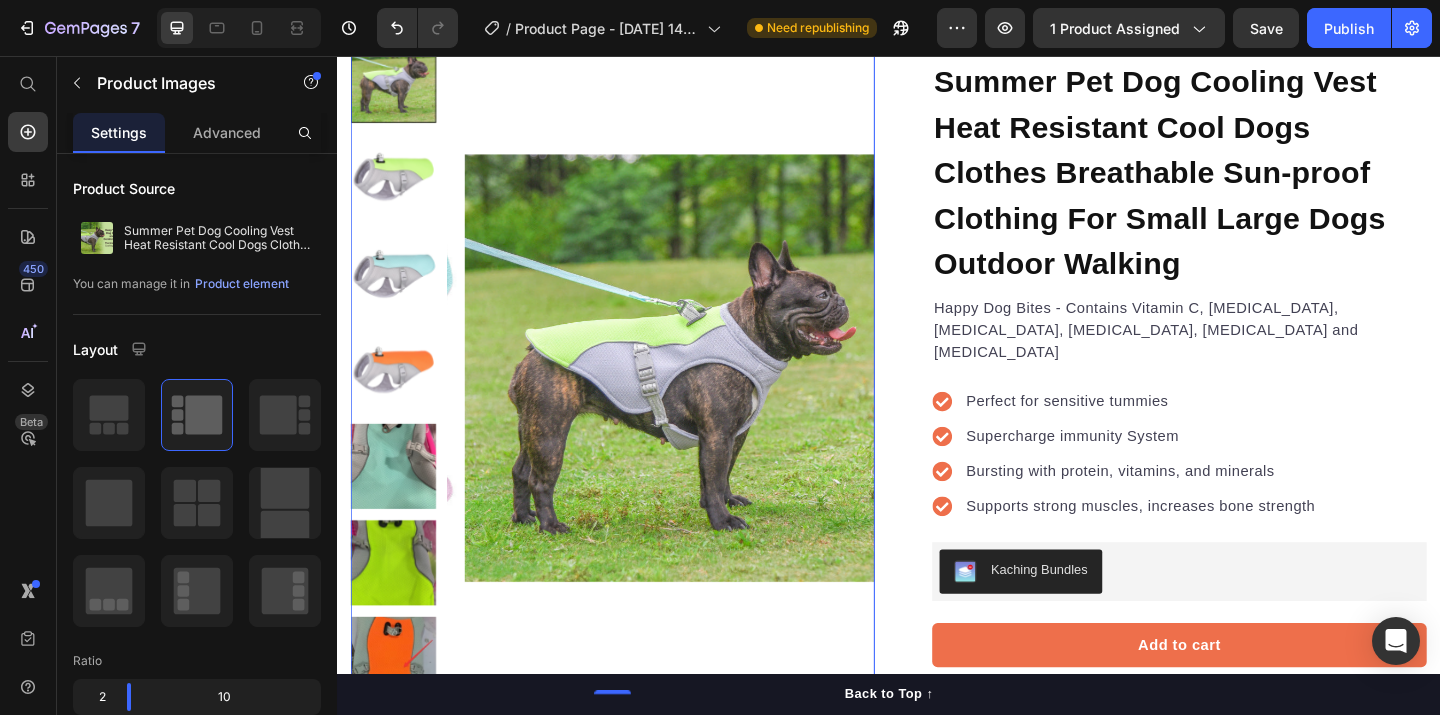 scroll, scrollTop: 0, scrollLeft: 0, axis: both 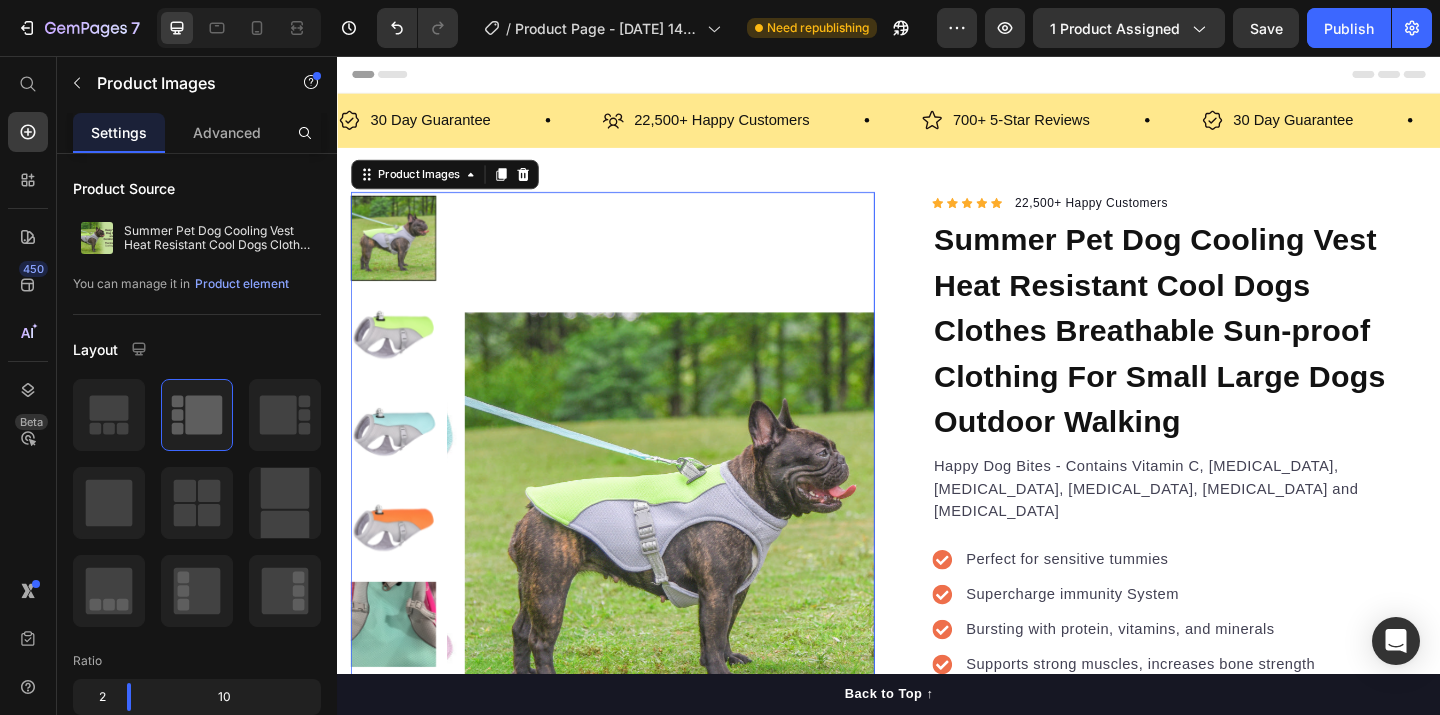 click at bounding box center (398, 254) 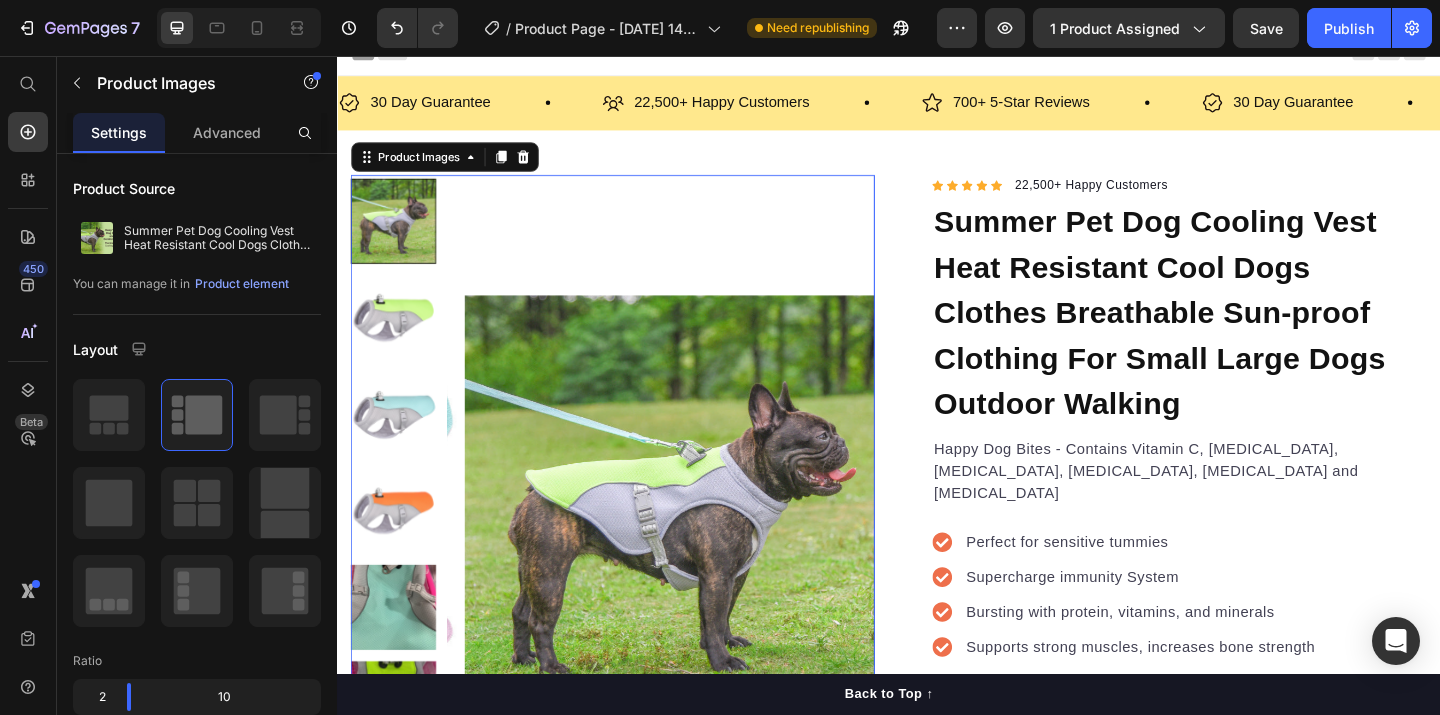 scroll, scrollTop: 0, scrollLeft: 0, axis: both 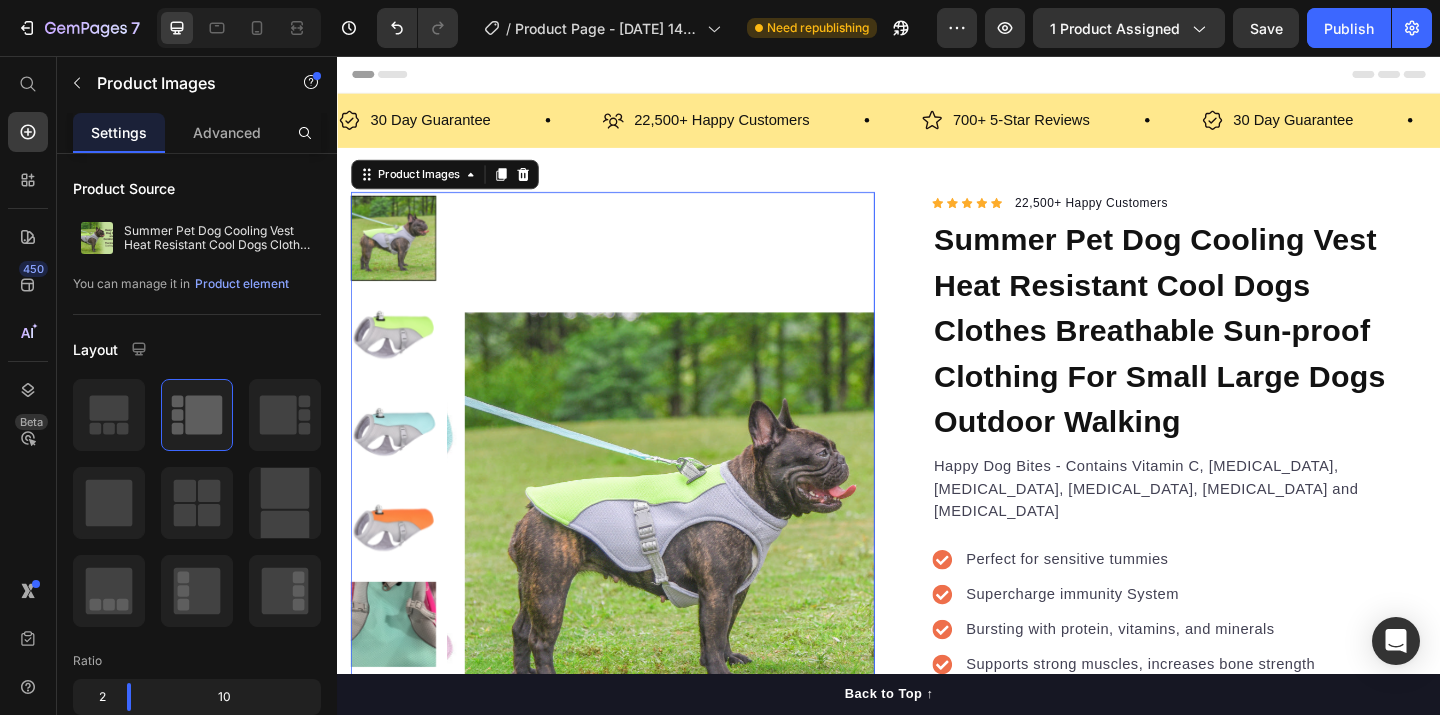 click at bounding box center (398, 359) 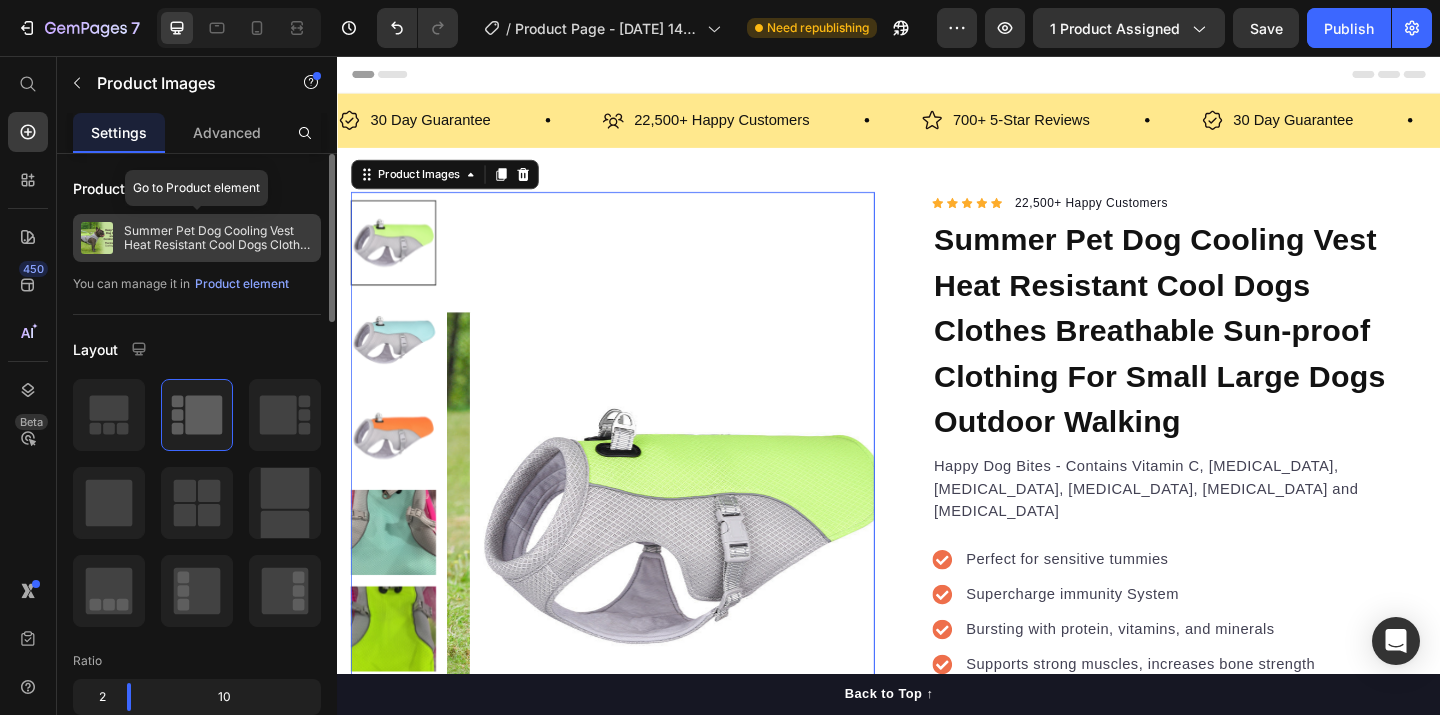 click on "Summer Pet Dog Cooling Vest Heat Resistant Cool Dogs Clothes Breathable Sun-proof Clothing For Small Large Dogs Outdoor Walking" at bounding box center (218, 238) 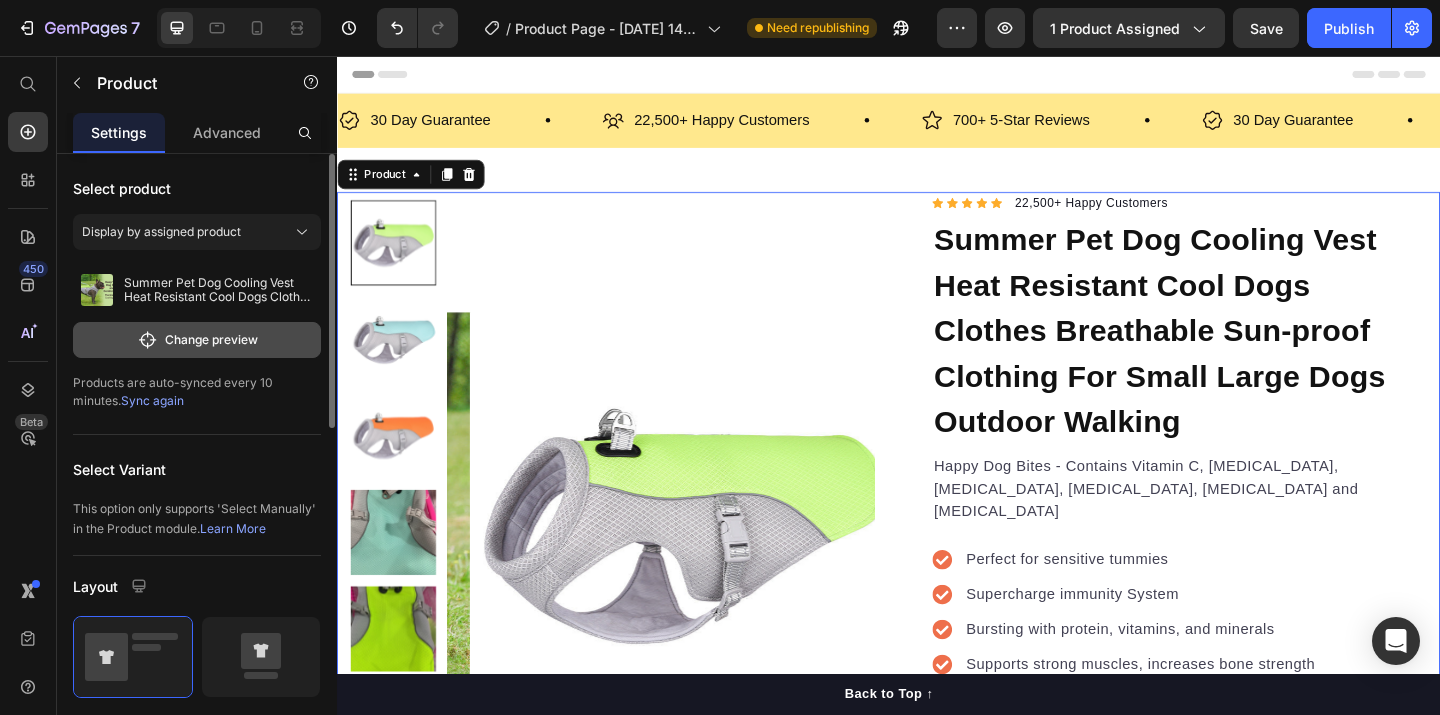click on "Change preview" at bounding box center [197, 340] 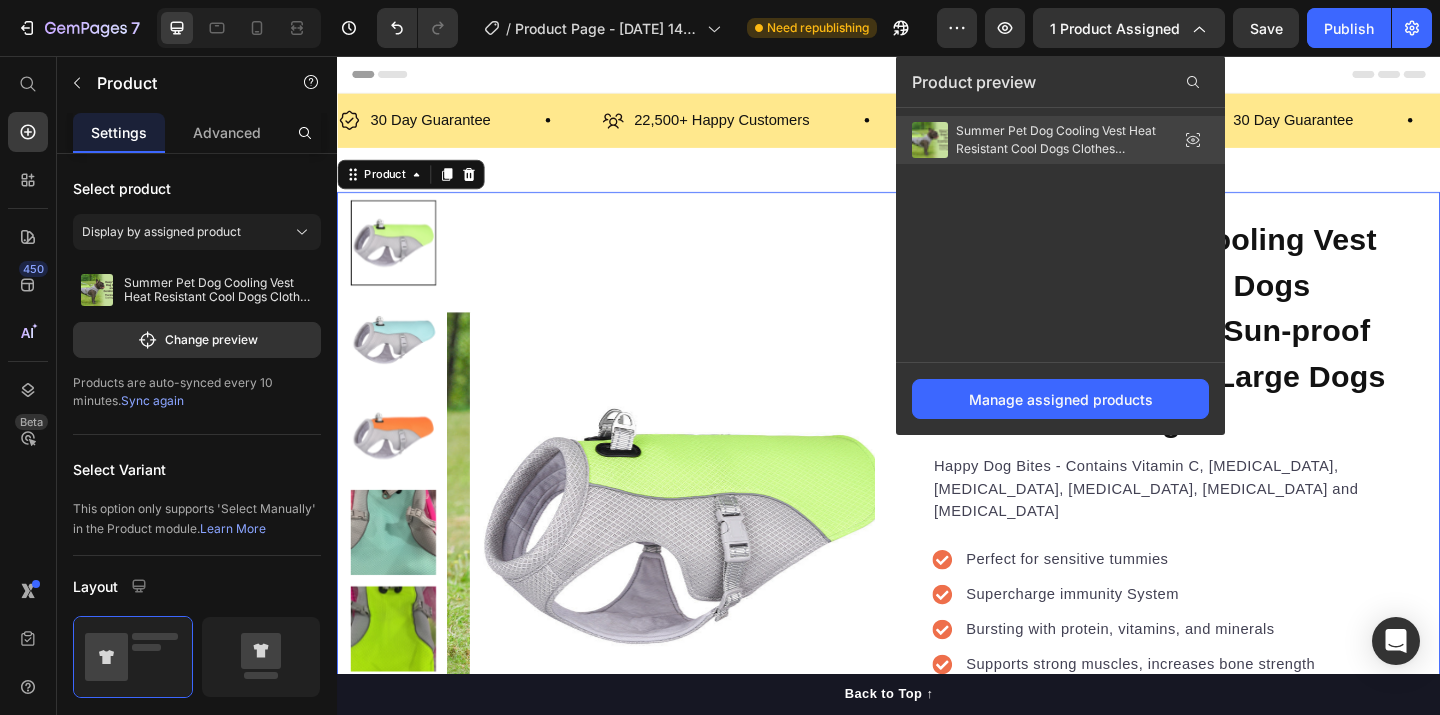click on "Summer Pet Dog Cooling Vest Heat Resistant Cool Dogs Clothes Breathable Sun-proof Clothing For Small Large Dogs Outdoor Walking" at bounding box center [1056, 140] 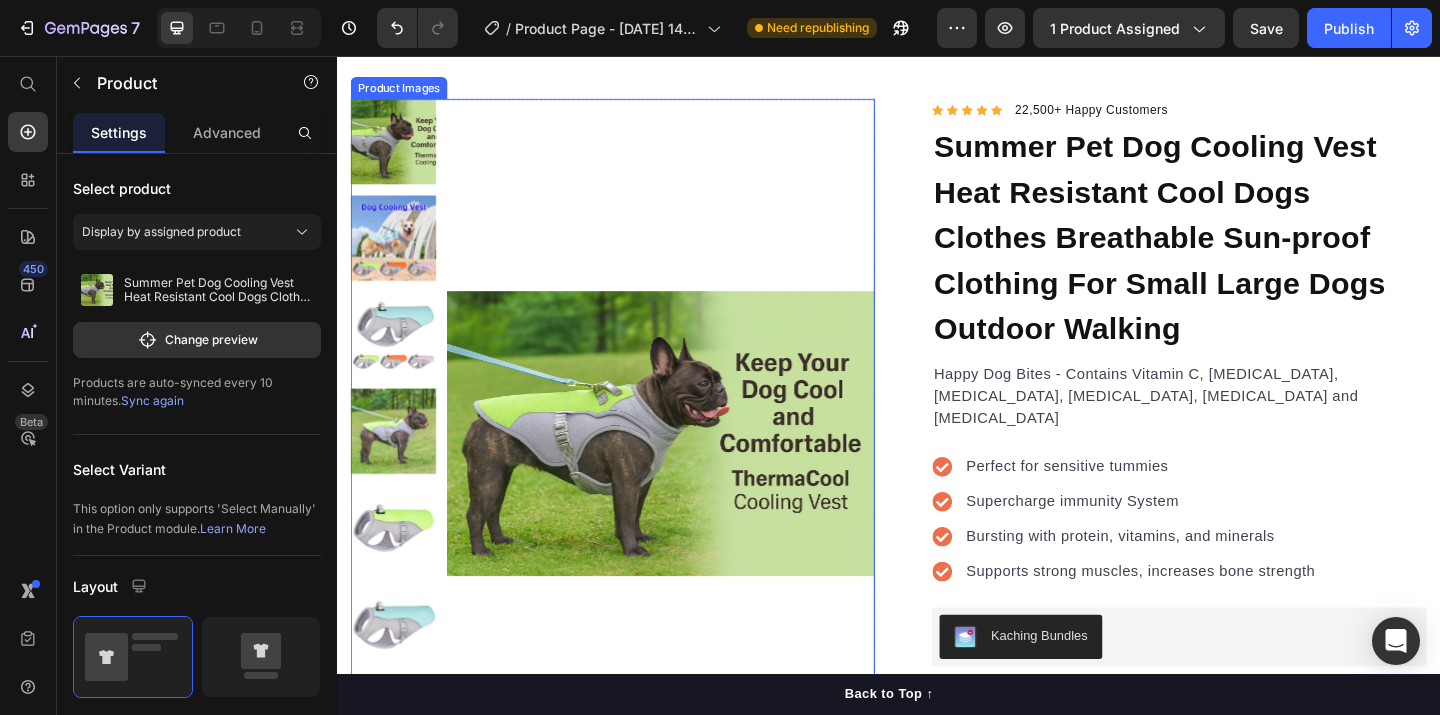 scroll, scrollTop: 102, scrollLeft: 0, axis: vertical 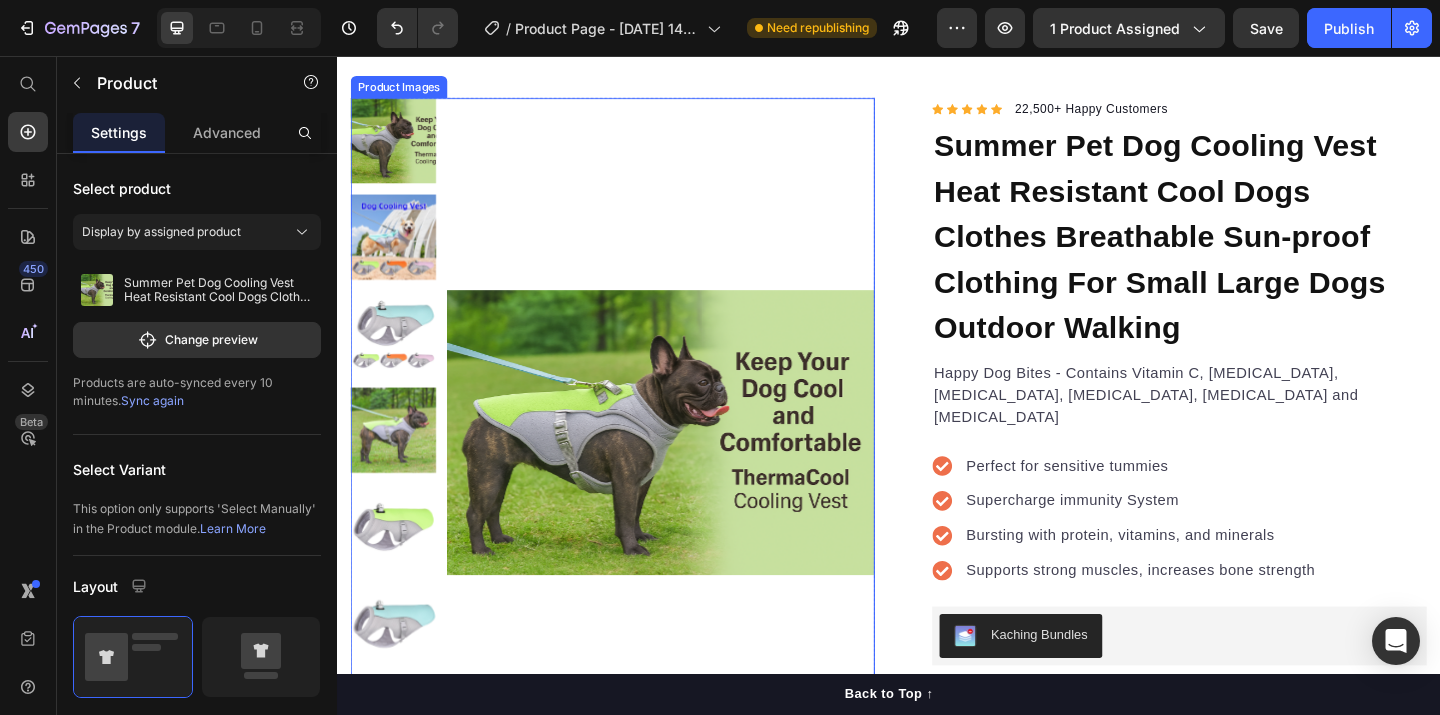 click at bounding box center [689, 466] 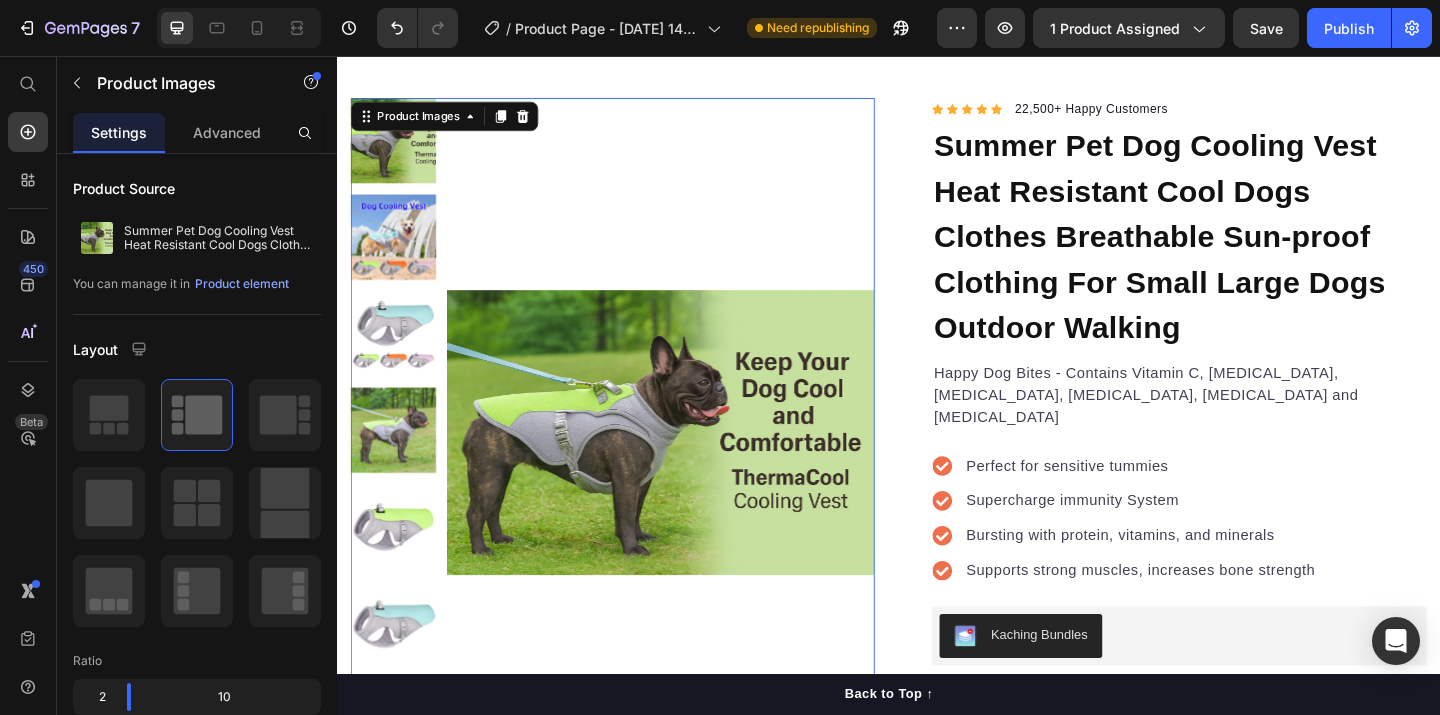 click at bounding box center [398, 253] 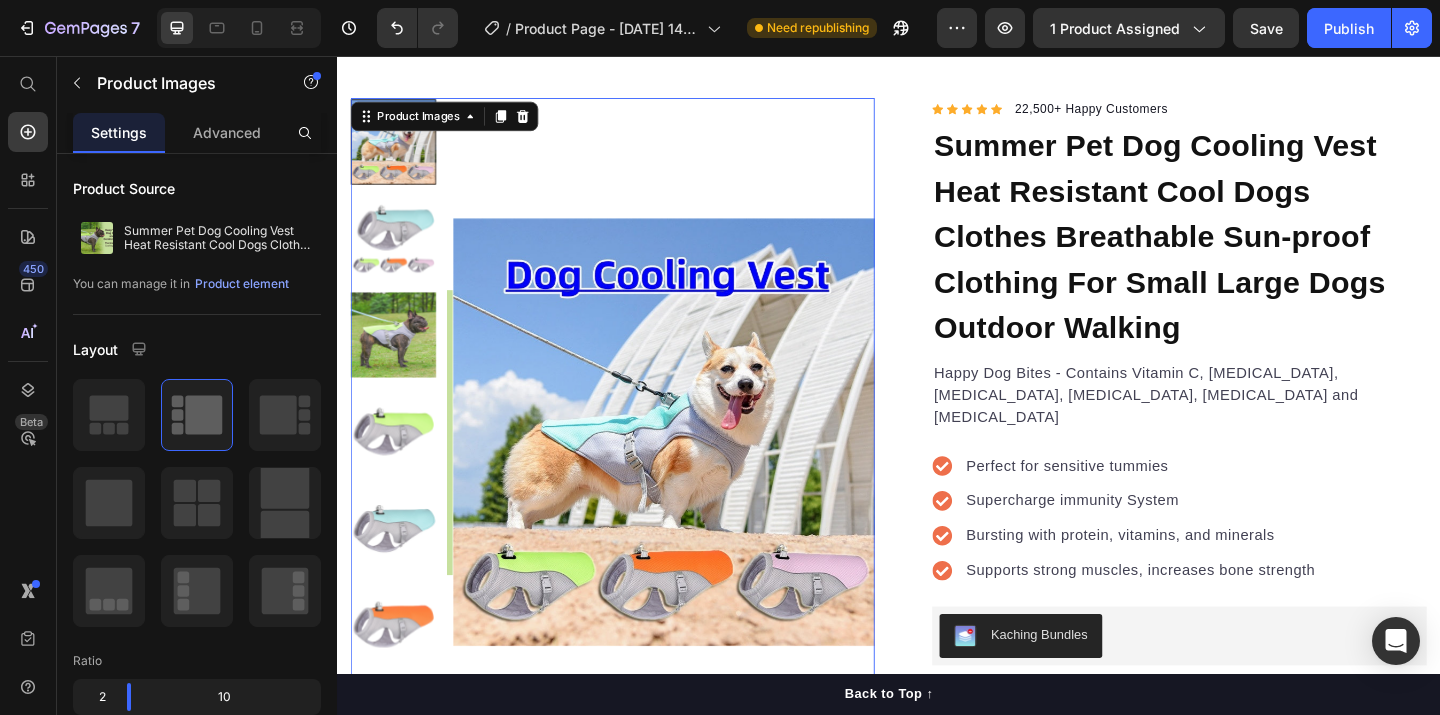click at bounding box center (398, 359) 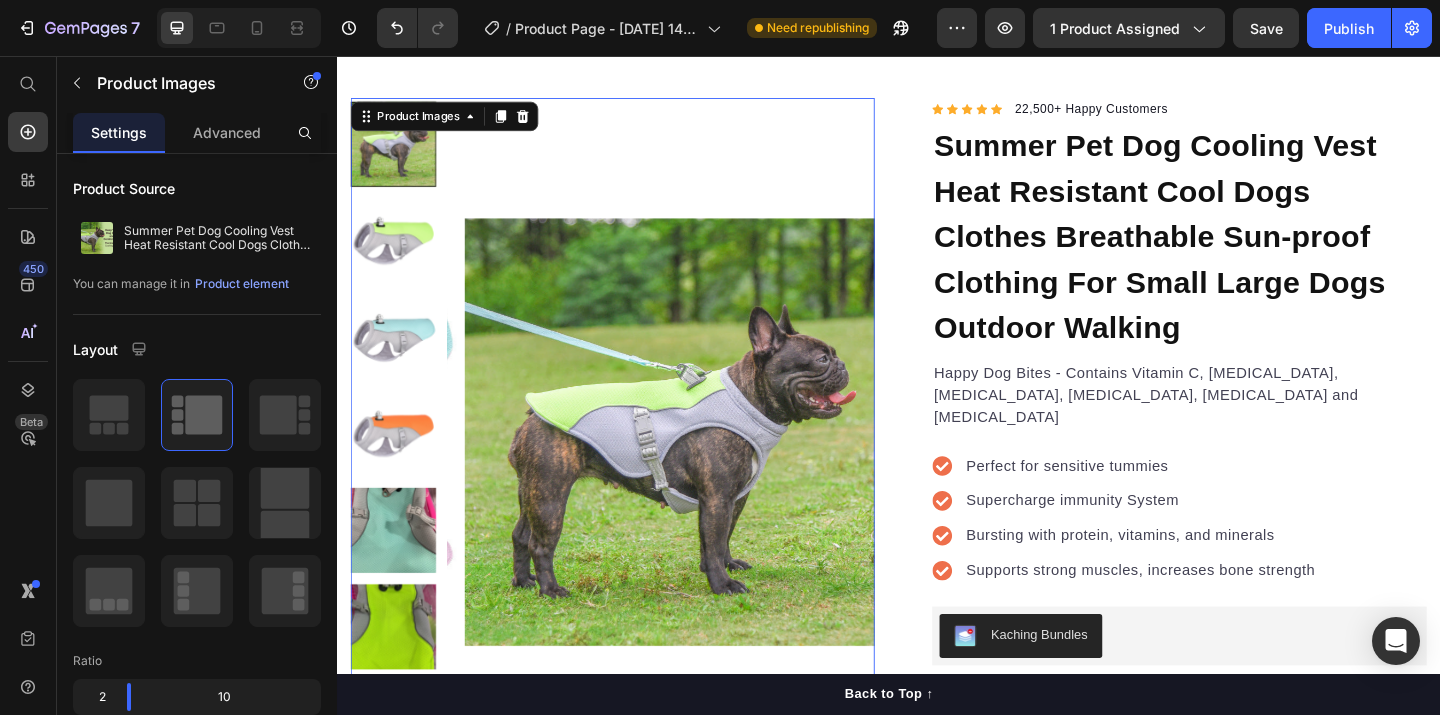 click at bounding box center (398, 572) 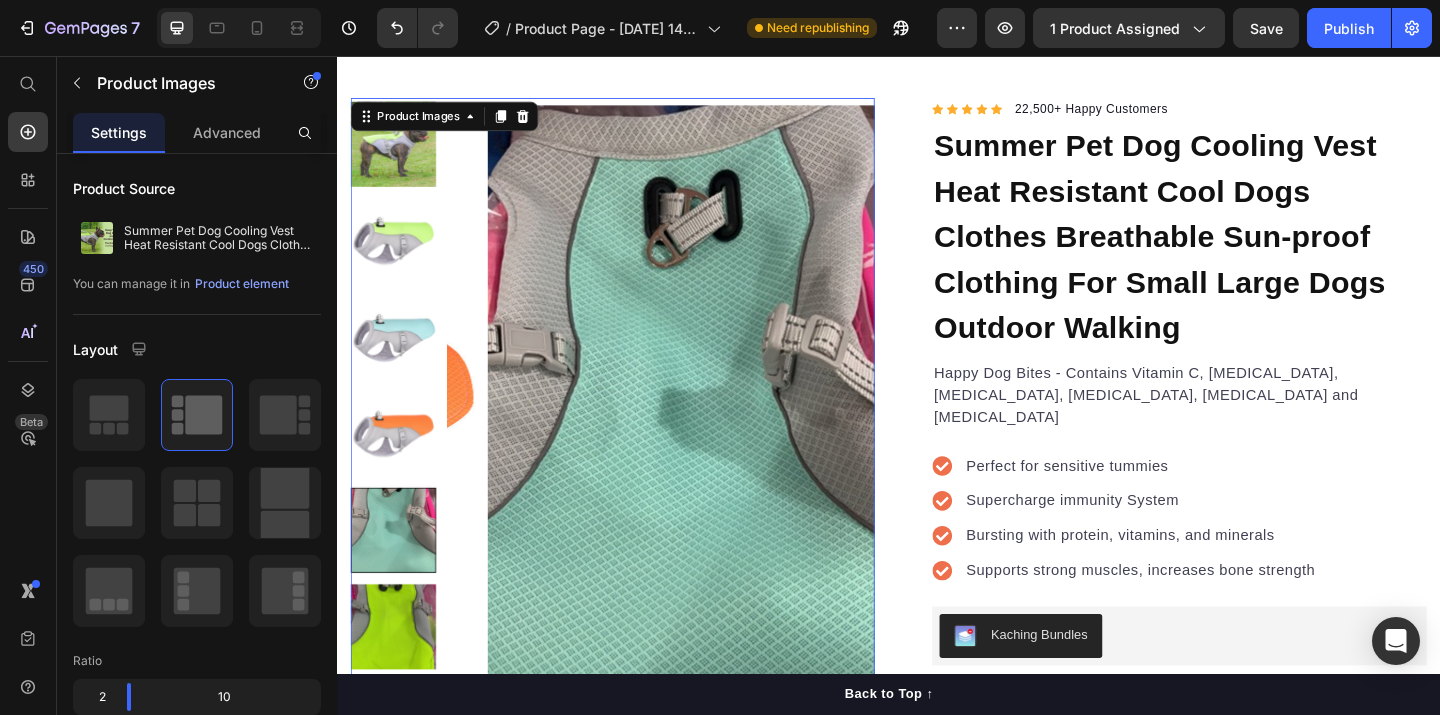 click at bounding box center (398, 467) 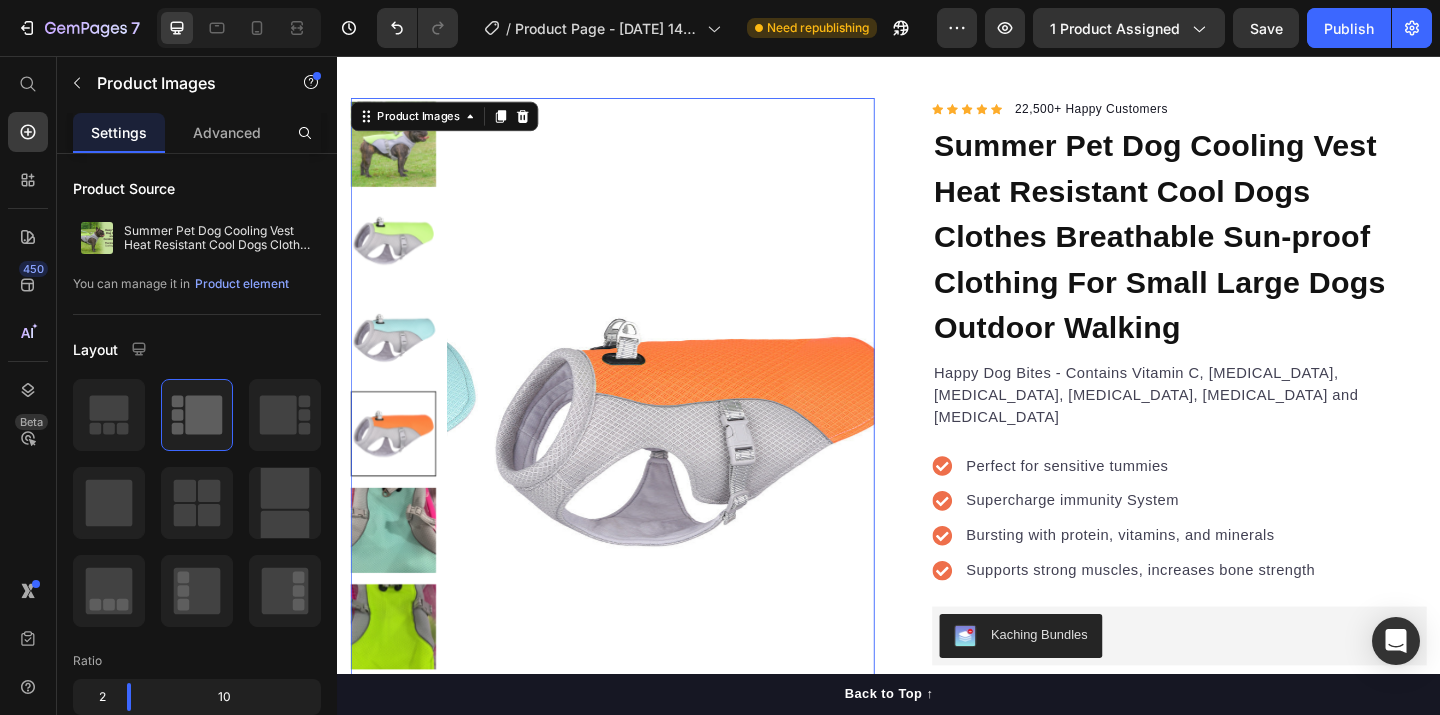 click at bounding box center [398, 362] 